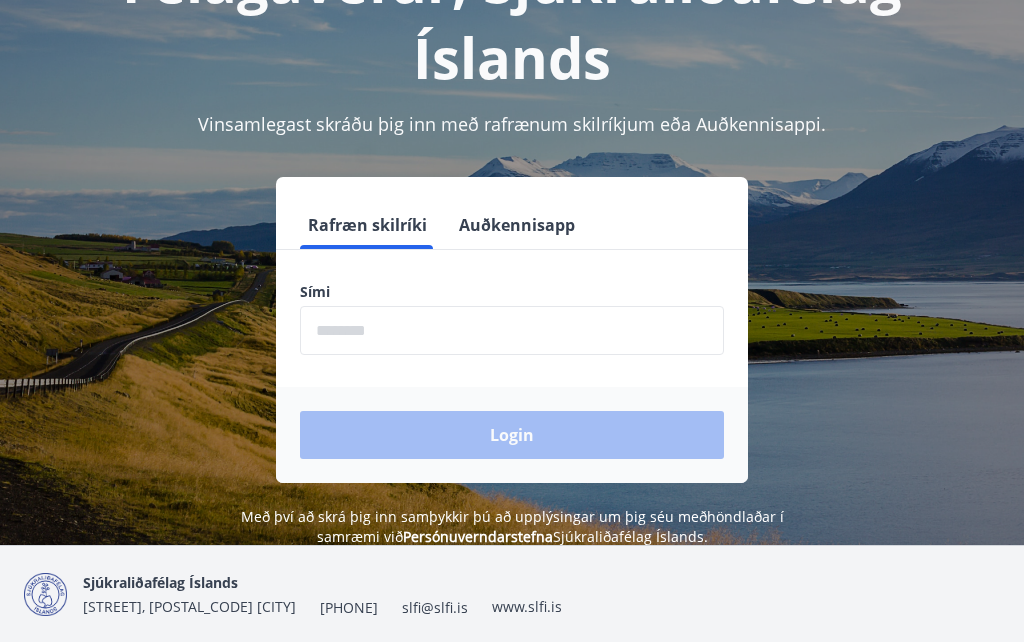 scroll, scrollTop: 189, scrollLeft: 0, axis: vertical 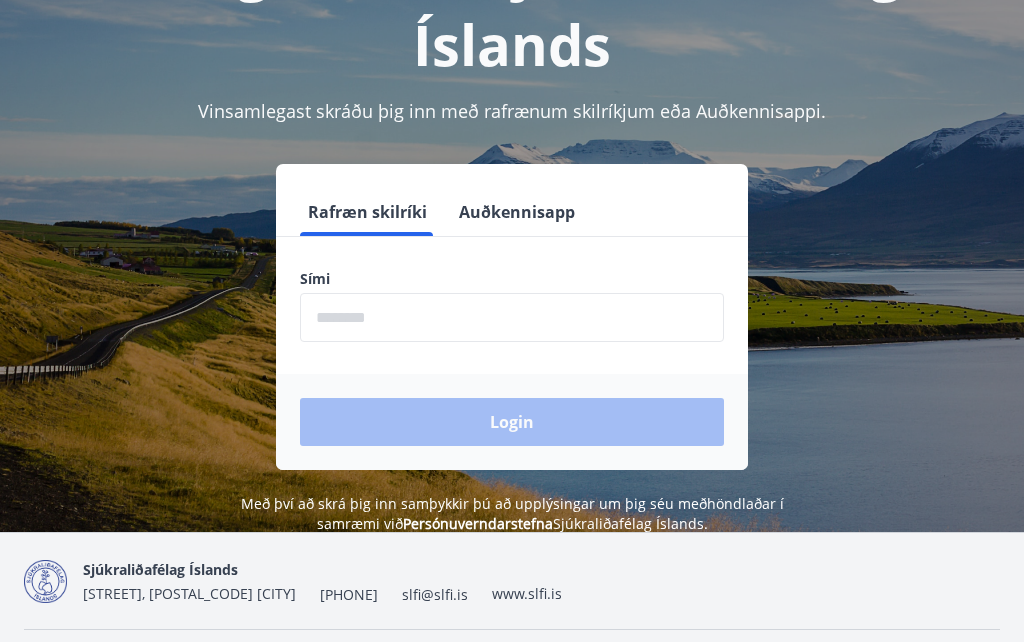 click at bounding box center [512, 317] 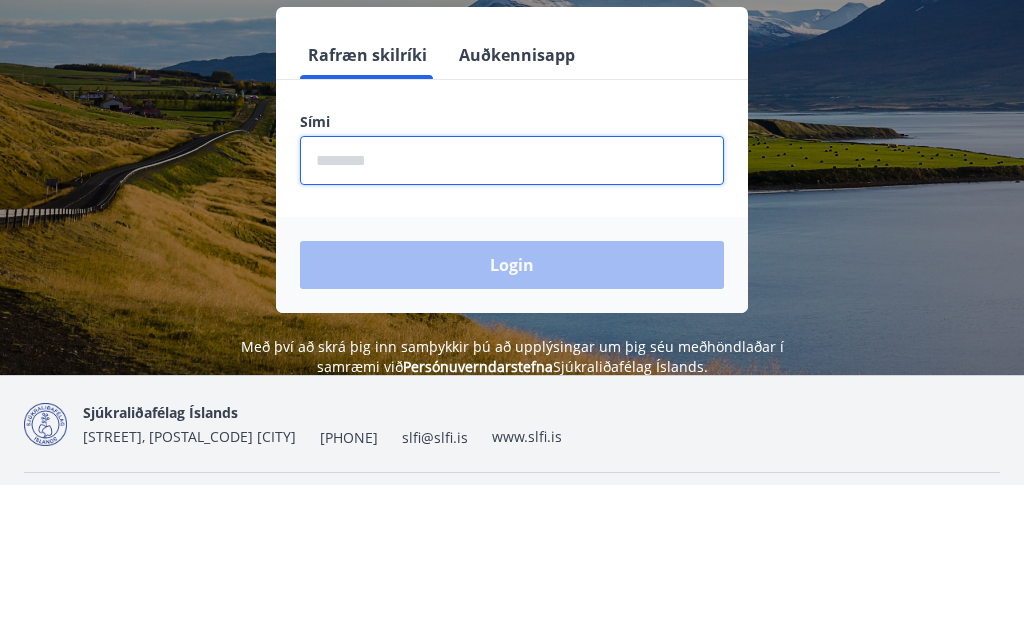 scroll, scrollTop: 248, scrollLeft: 0, axis: vertical 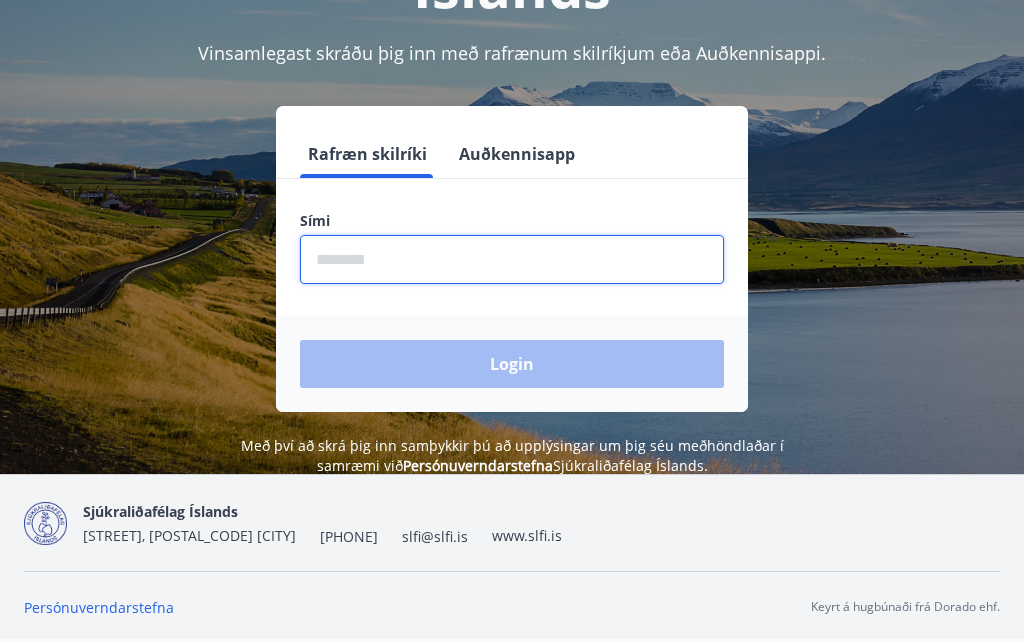 click at bounding box center (512, 259) 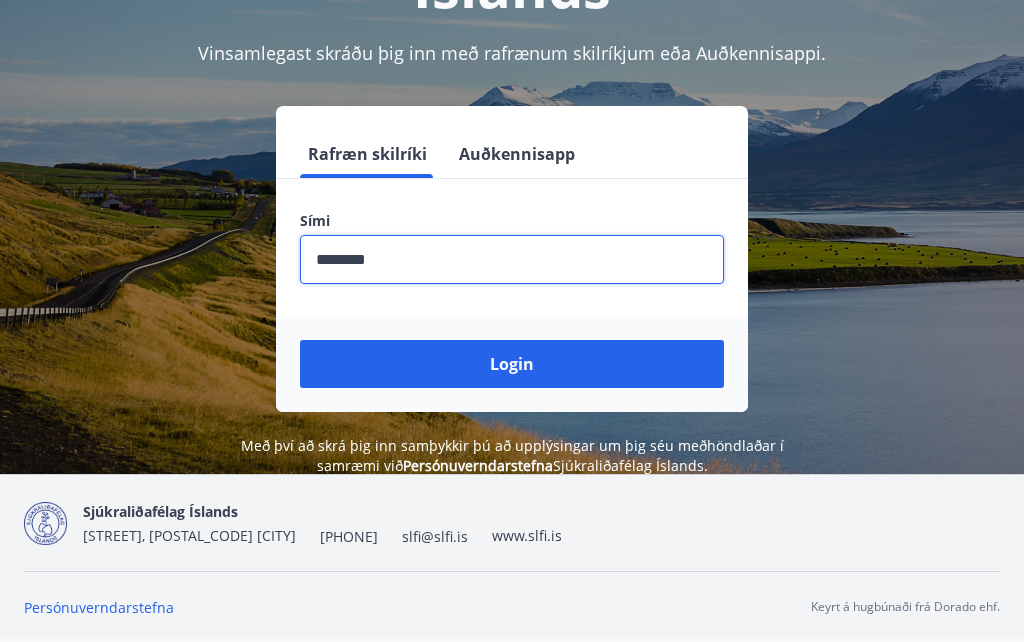 type on "********" 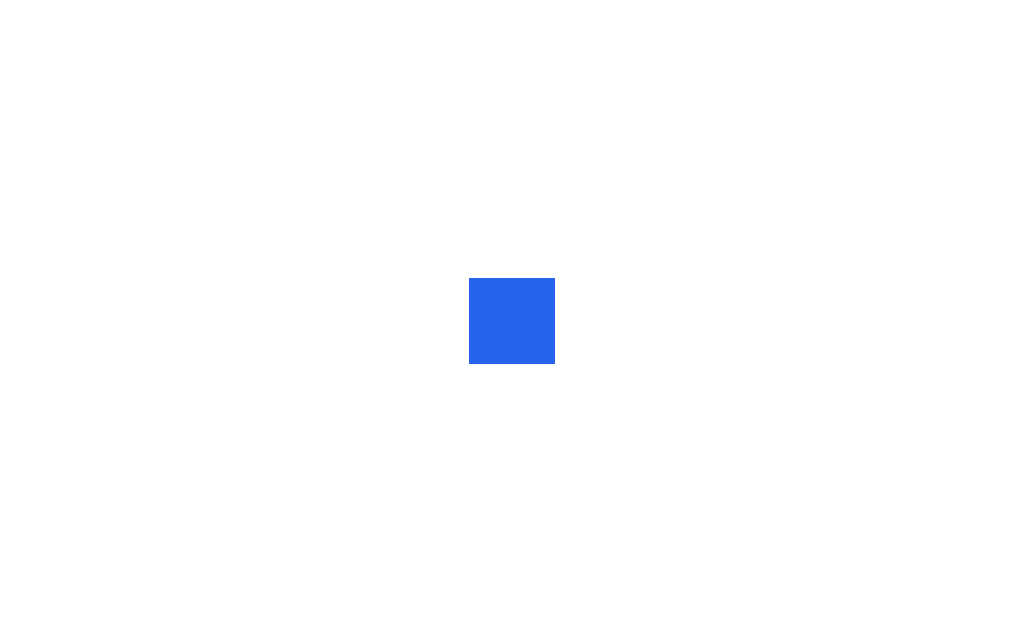 scroll, scrollTop: 0, scrollLeft: 0, axis: both 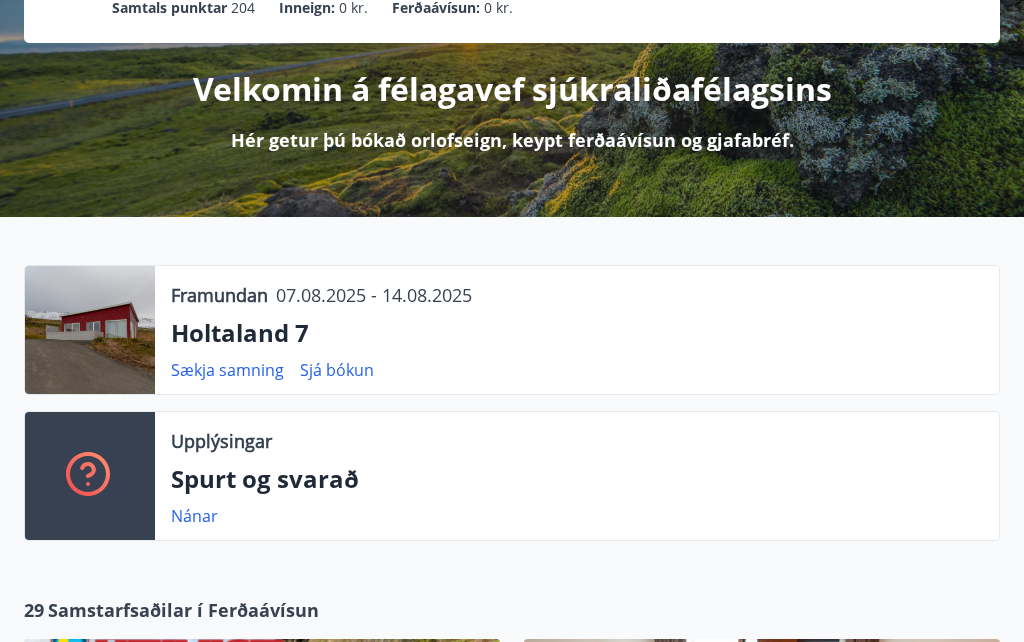 click on "Sækja samning" at bounding box center (227, 370) 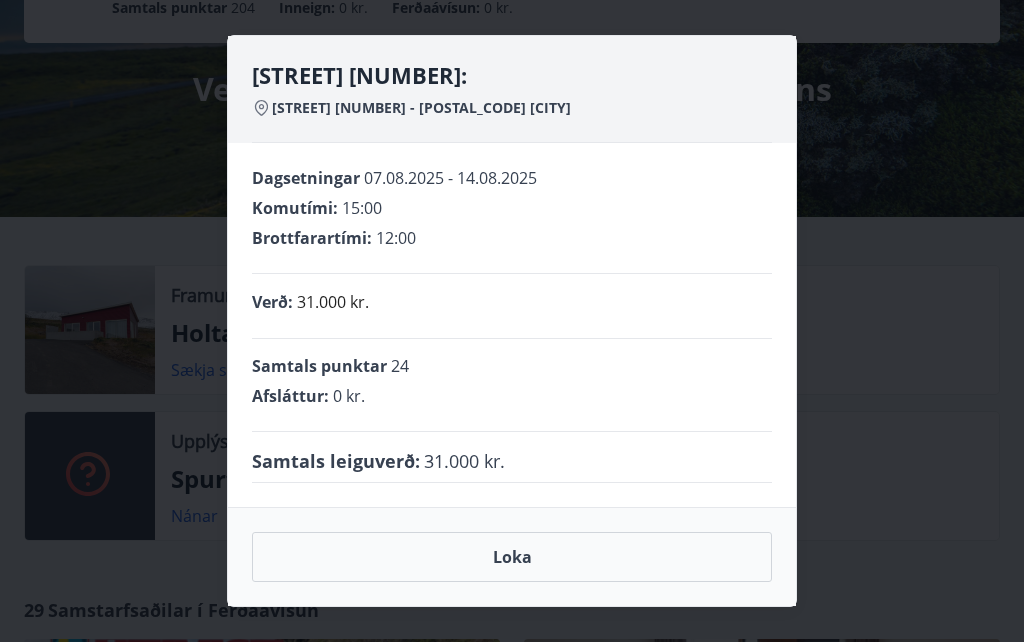 click on "[STREET] [NUMBER]: [STREET] [NUMBER] - [POSTAL_CODE] [CITY] Dagsetningar [DATE] - [DATE] Komutími : 15:00 Brottfarartími : 12:00 Verð : 31.000 kr. Samtals punktar 24 Afsláttur :   0 kr. Samtals leiguverð : 31.000 kr. Loka" at bounding box center (512, 321) 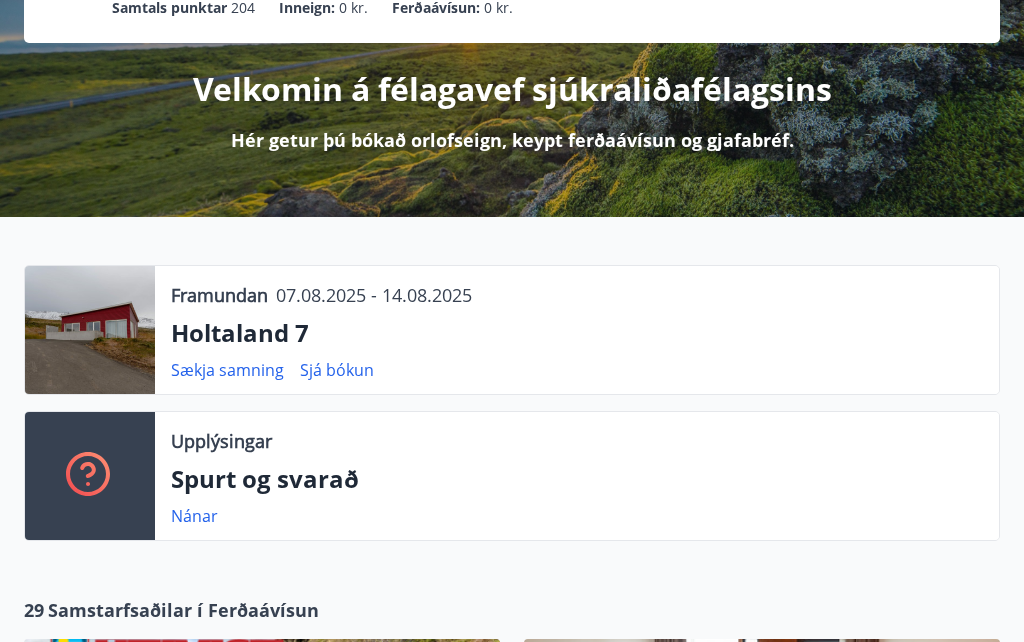 click on "Sækja samning" at bounding box center (227, 370) 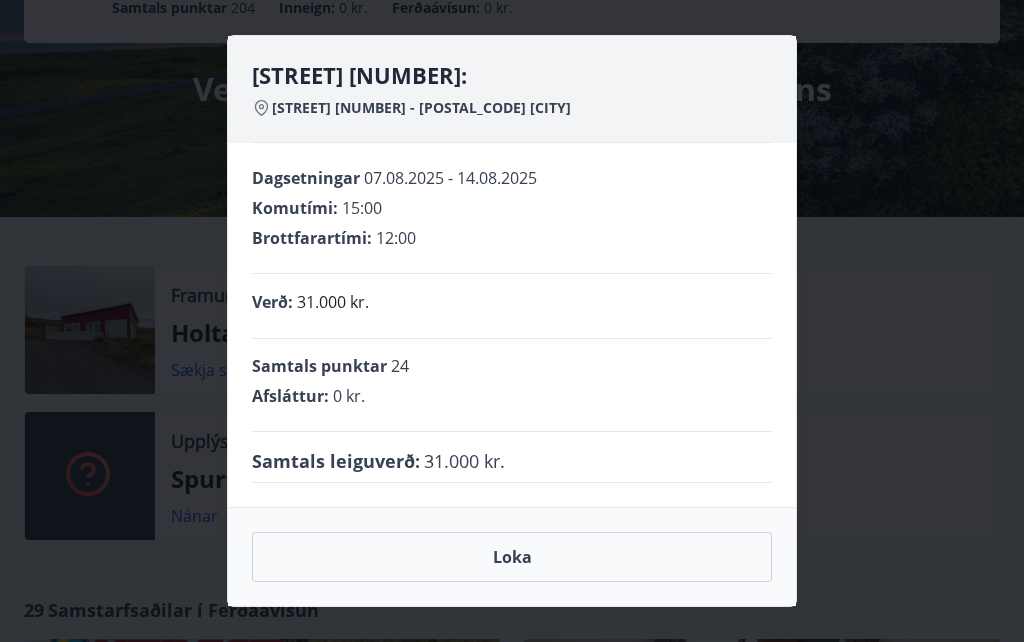 click on "Loka" at bounding box center [512, 557] 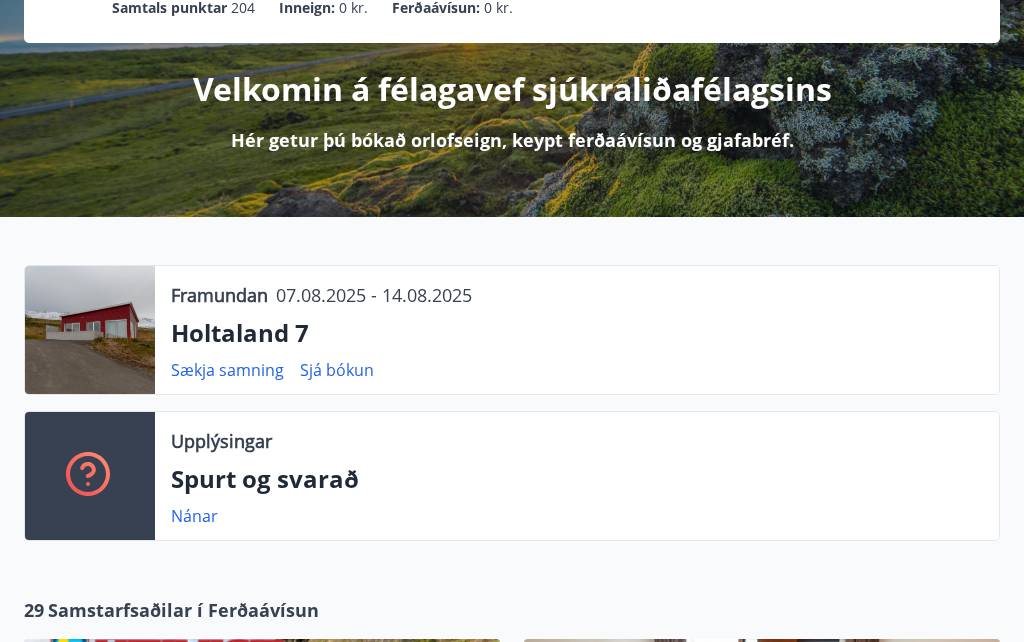 click on "Sækja samning" at bounding box center (227, 370) 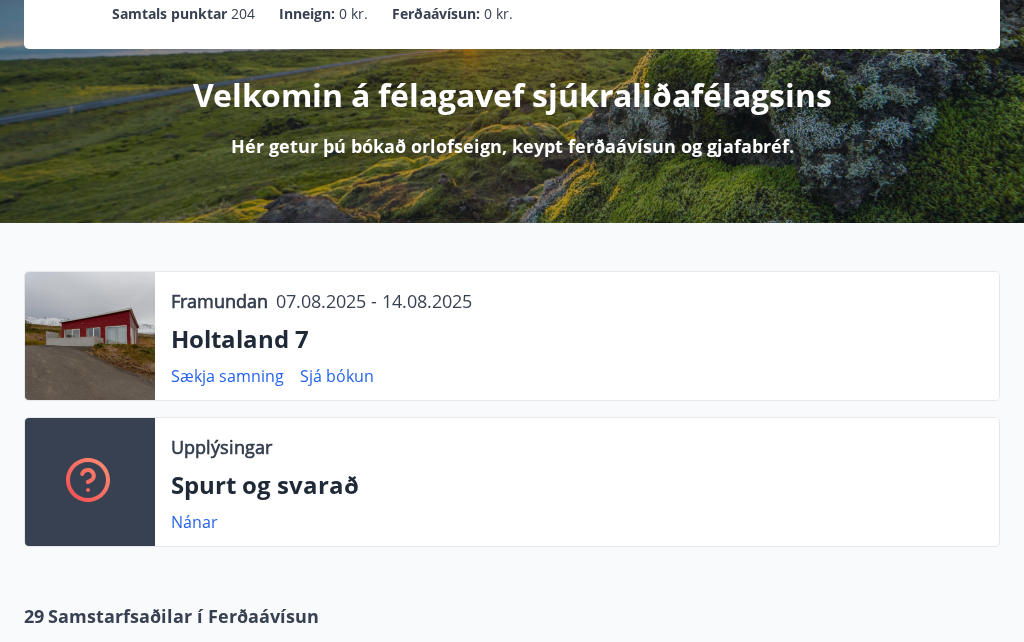 scroll, scrollTop: 199, scrollLeft: 0, axis: vertical 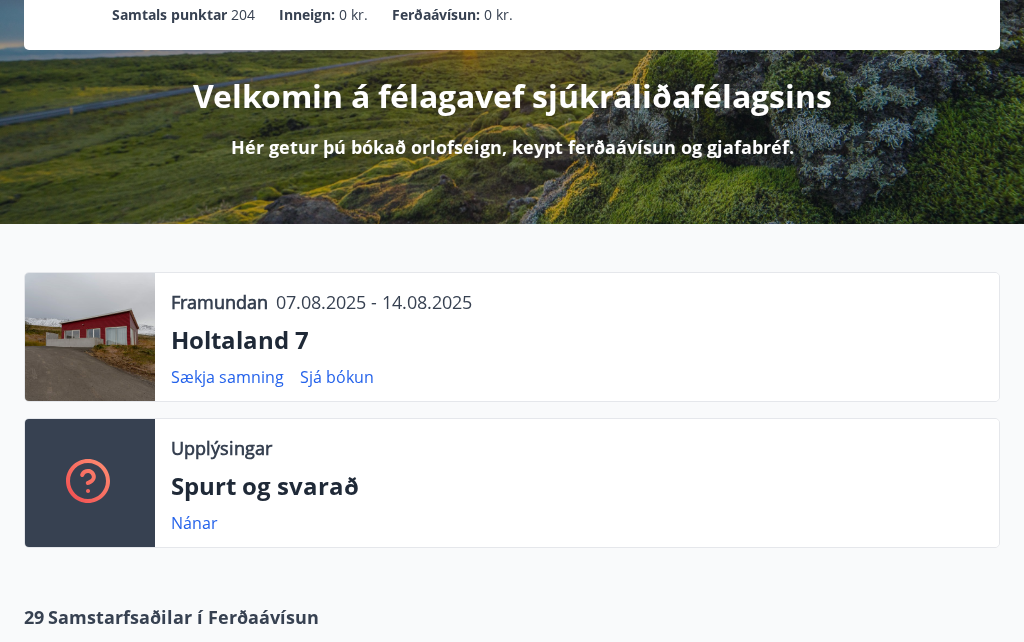 click on "Sækja samning" at bounding box center [227, 377] 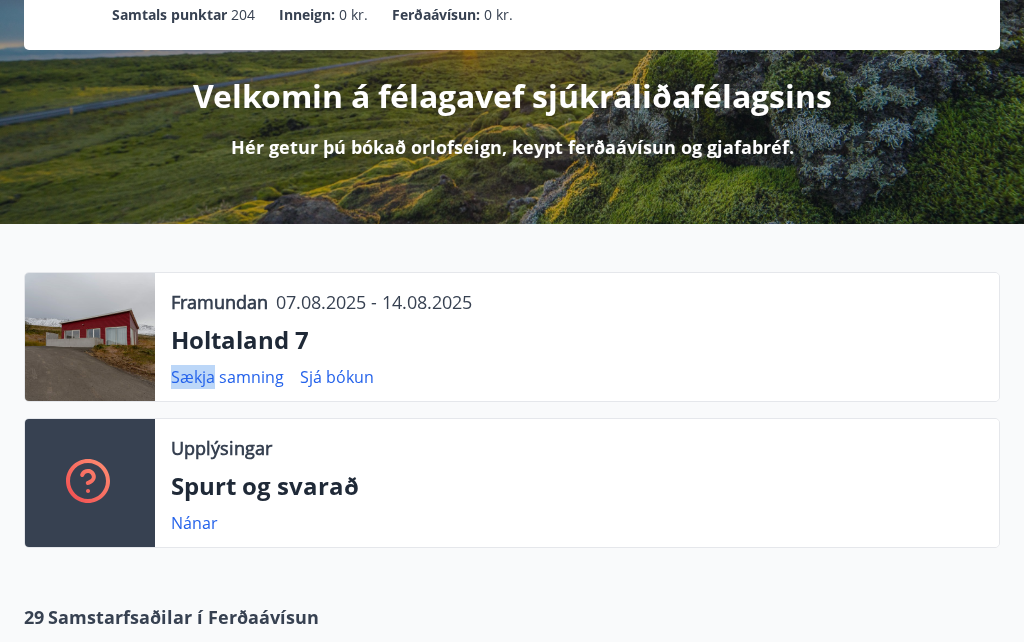 click on "Sækja samning" at bounding box center (227, 377) 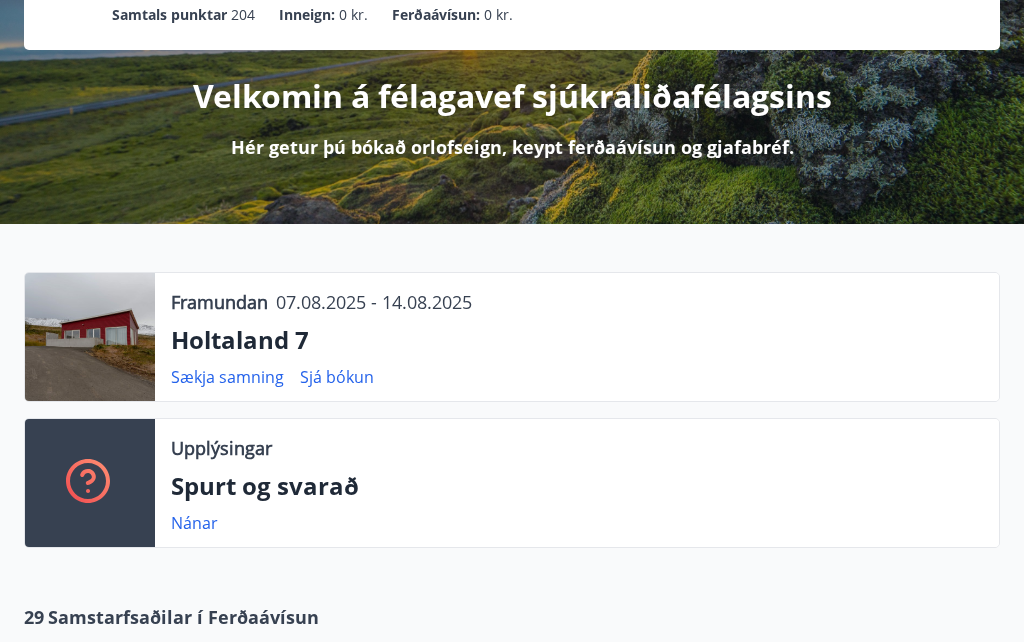 click on "Sjá bókun" at bounding box center [337, 377] 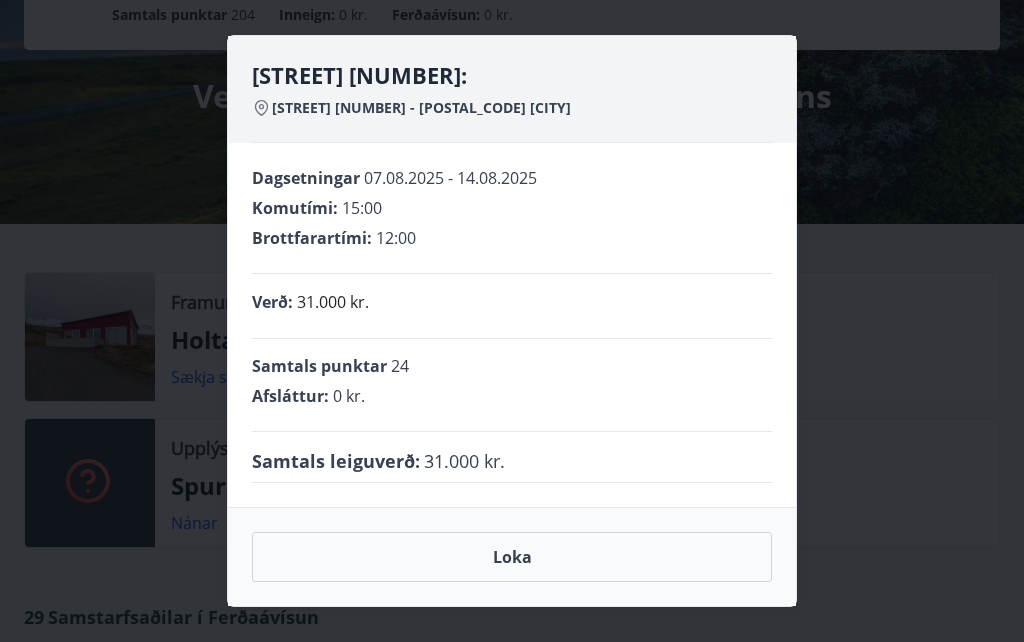 click on "[STREET] [NUMBER]: [STREET] [NUMBER] - [POSTAL_CODE] [CITY] Dagsetningar [DATE] - [DATE] Komutími : 15:00 Brottfarartími : 12:00 Verð : 31.000 kr. Samtals punktar 24 Afsláttur :   0 kr. Samtals leiguverð : 31.000 kr. Loka" at bounding box center (512, 321) 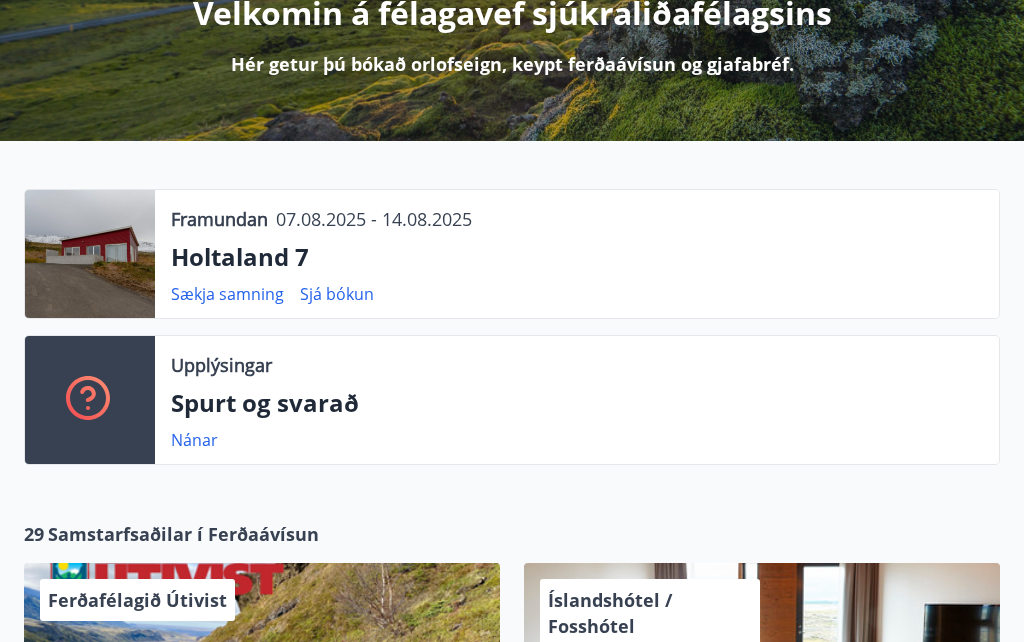 scroll, scrollTop: 289, scrollLeft: 0, axis: vertical 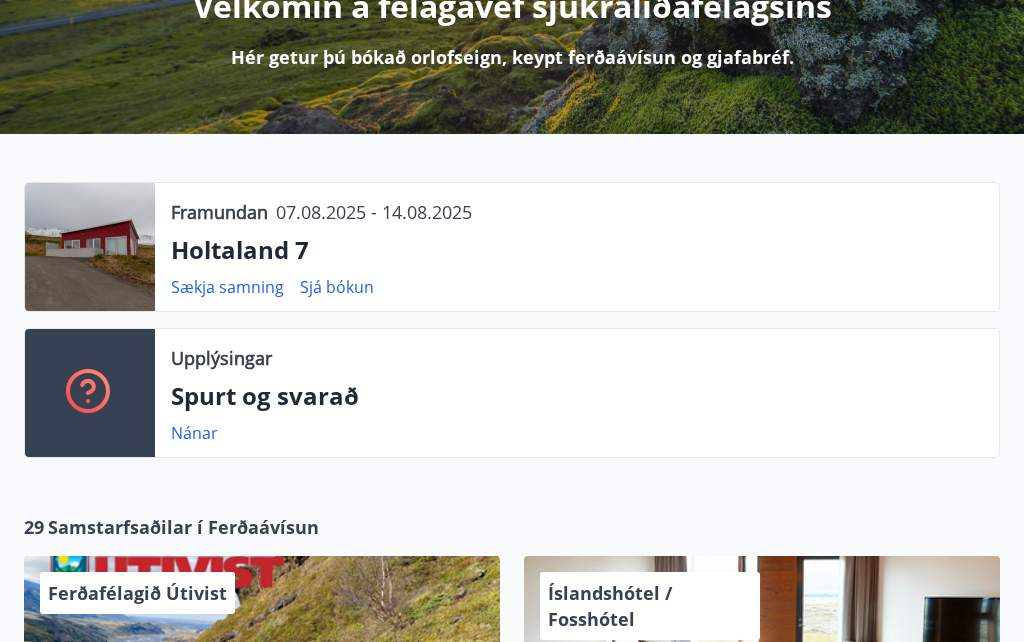 click on "Nánar" at bounding box center [194, 433] 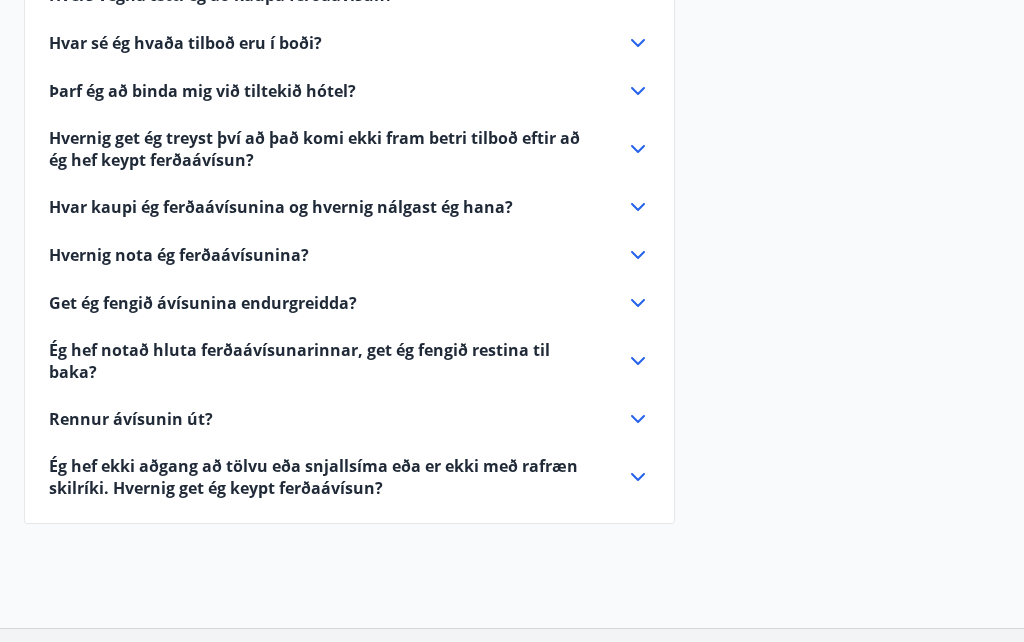 scroll, scrollTop: 783, scrollLeft: 0, axis: vertical 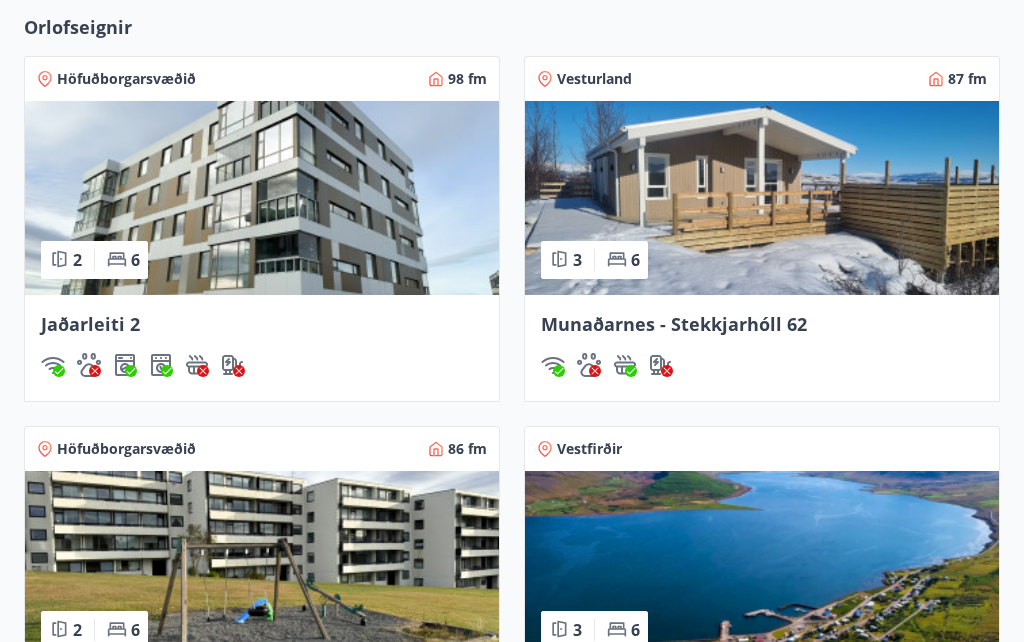 click on "Jaðarleiti 2" at bounding box center (90, 324) 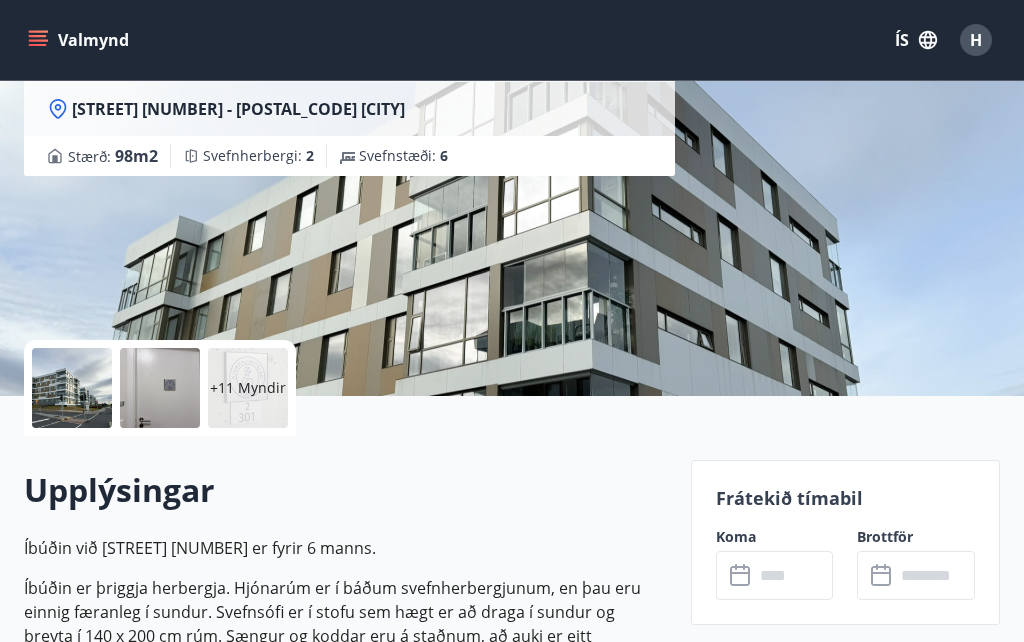 scroll, scrollTop: 0, scrollLeft: 0, axis: both 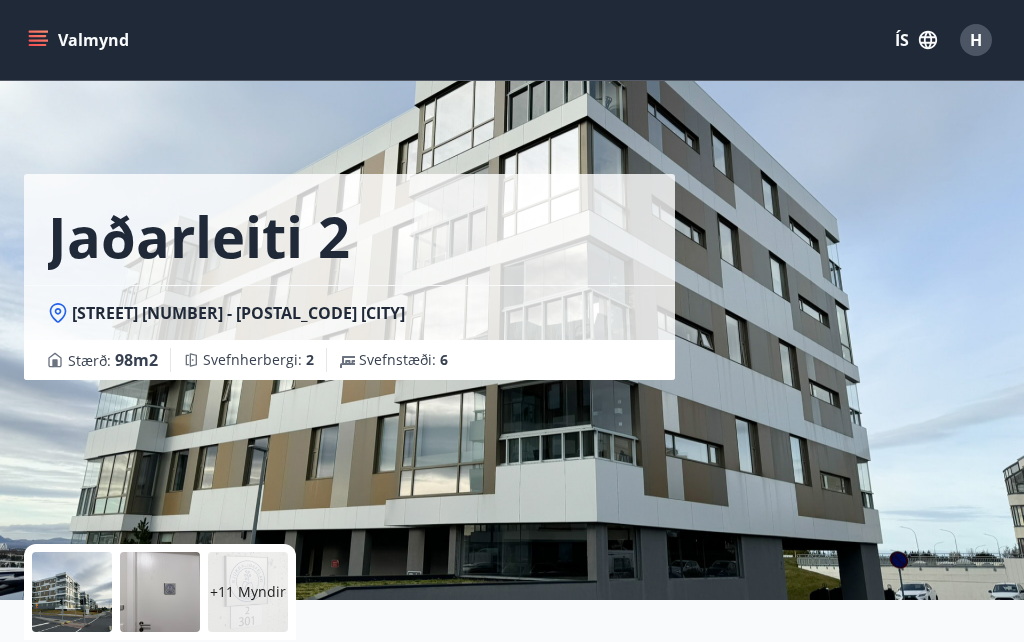 click 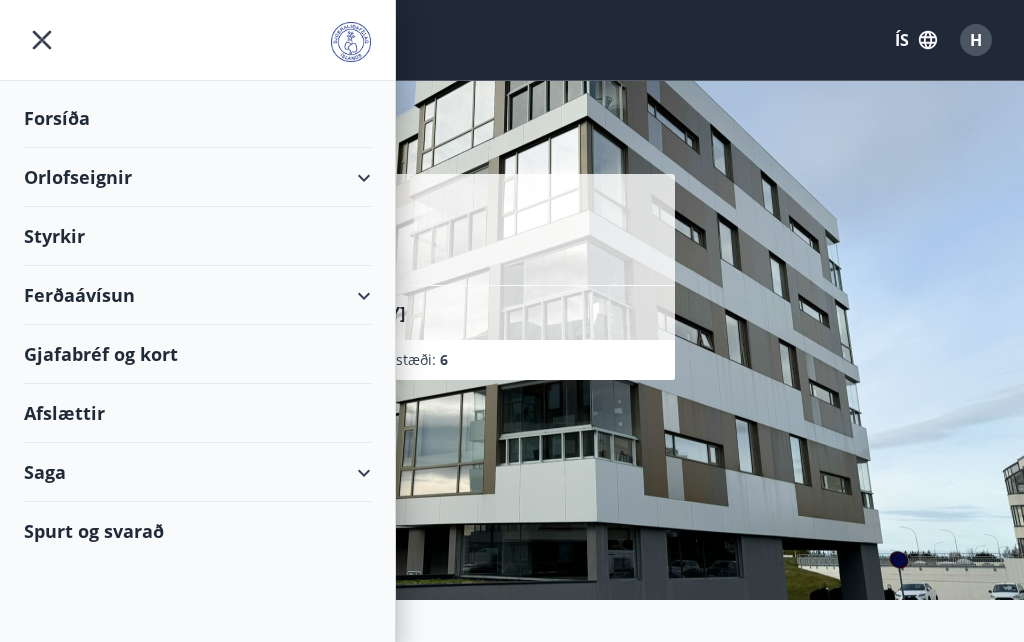 click on "Orlofseignir" at bounding box center [197, 177] 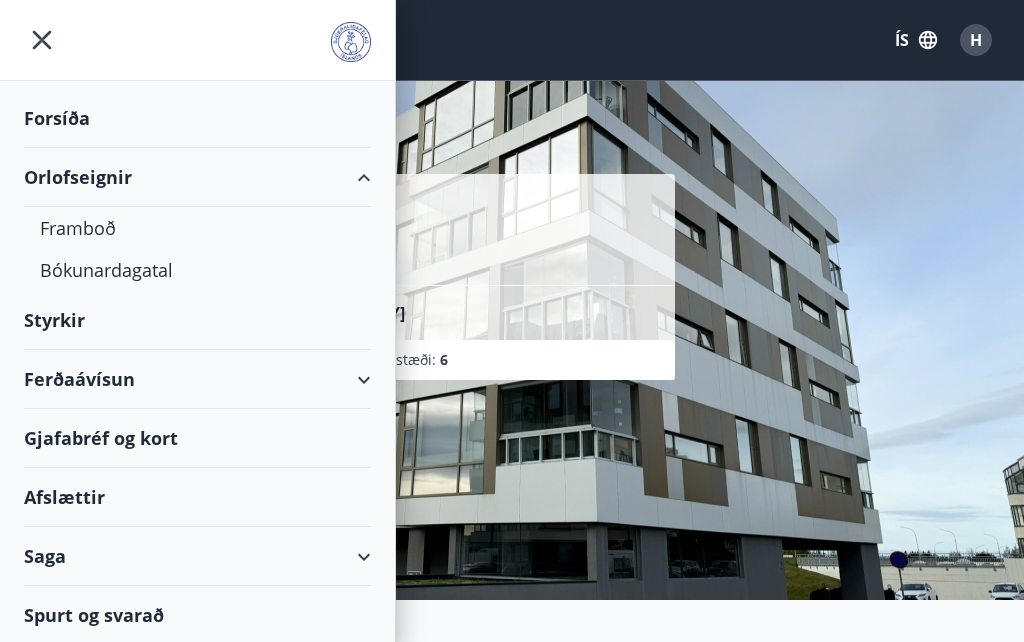 click on "Framboð" at bounding box center [197, 228] 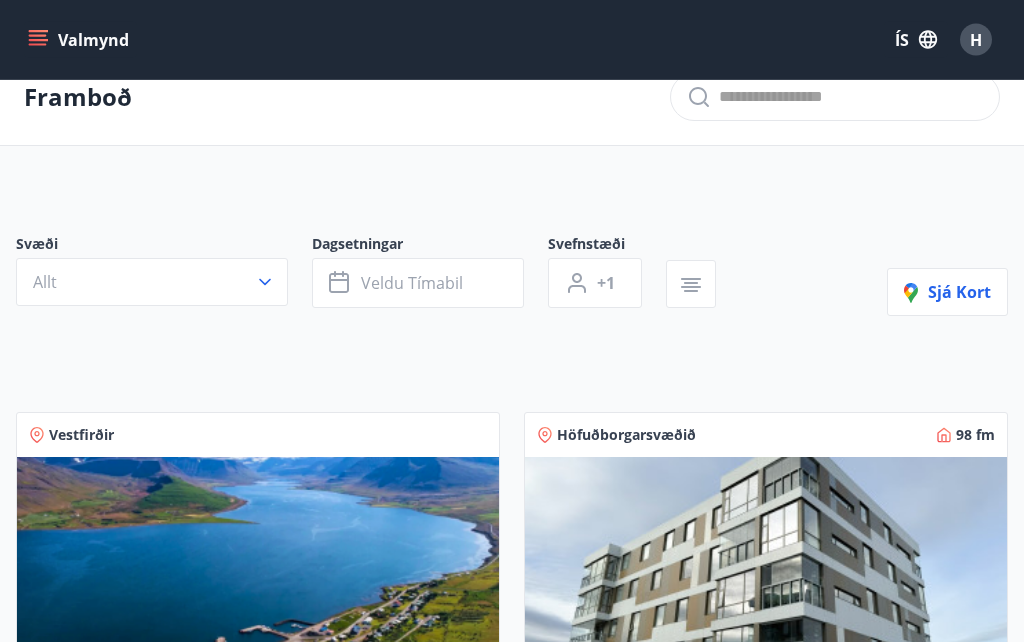scroll, scrollTop: 0, scrollLeft: 0, axis: both 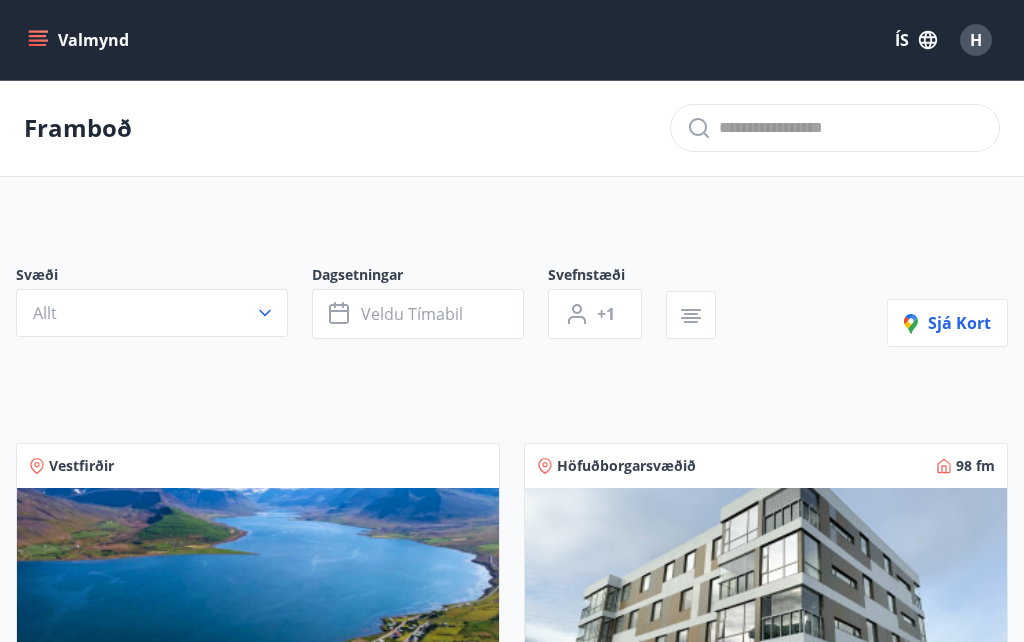 click 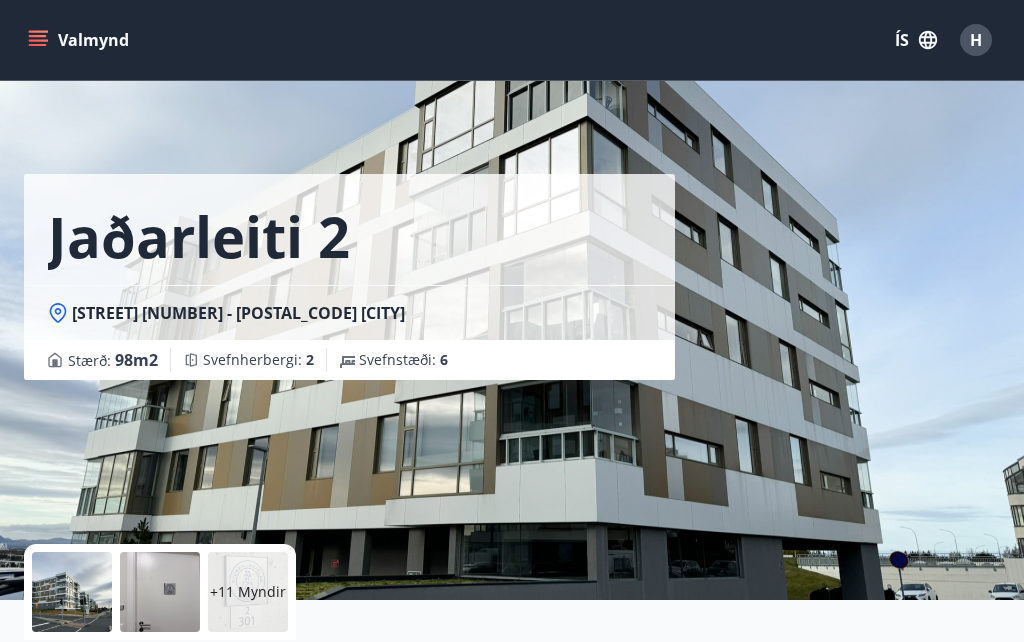 click 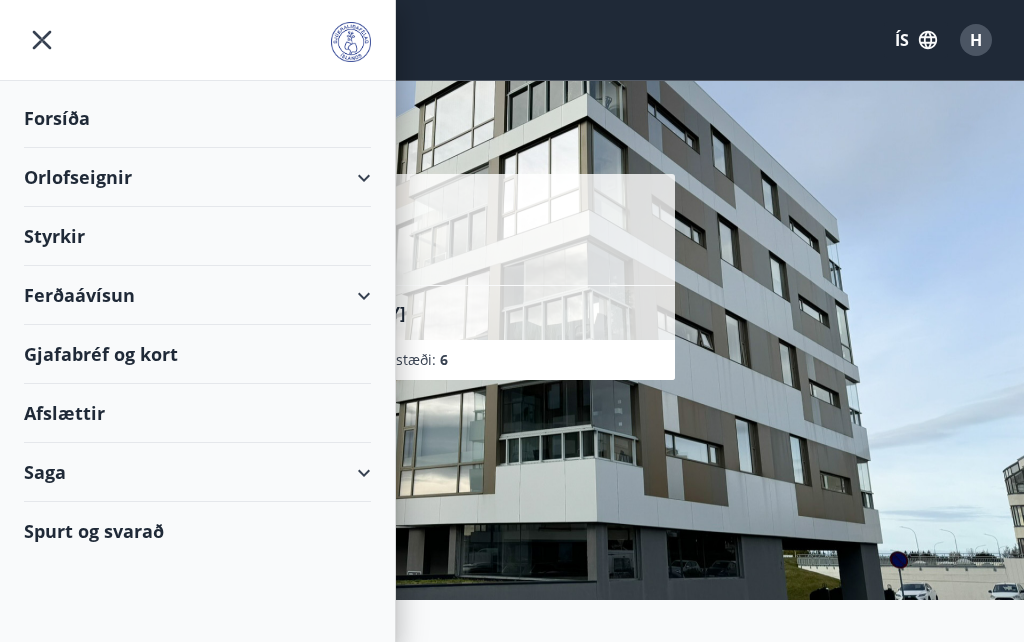 click on "Forsíða" at bounding box center (197, 118) 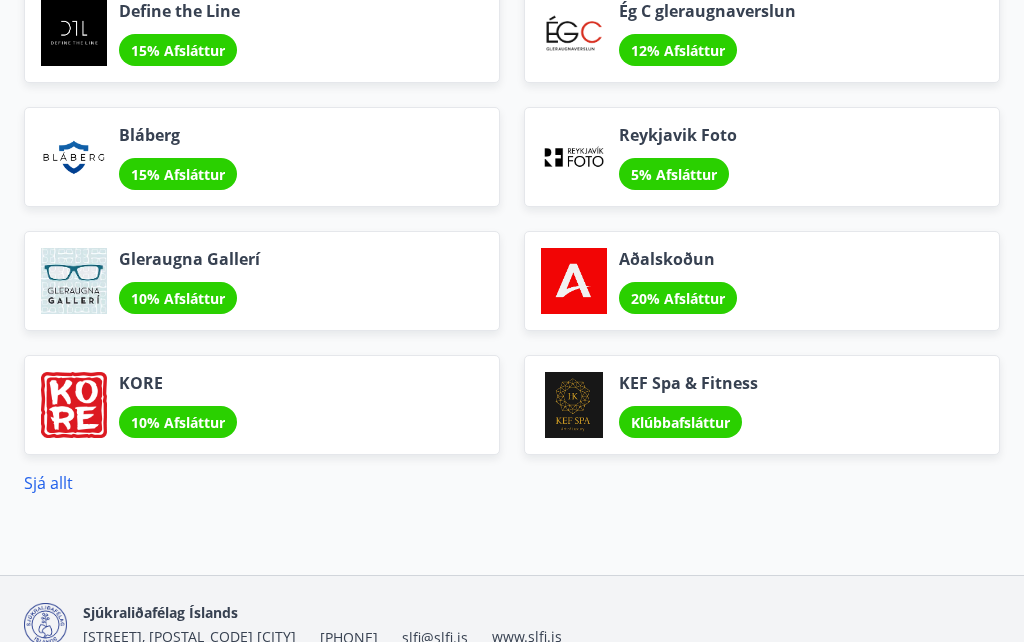 scroll, scrollTop: 2377, scrollLeft: 0, axis: vertical 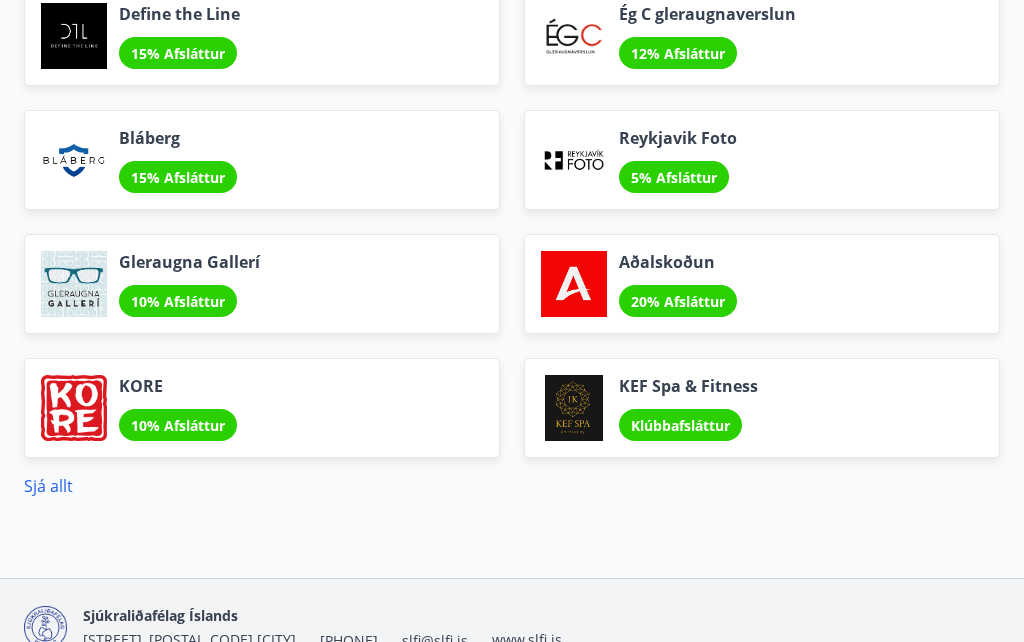 click on "Sjá allt" at bounding box center (48, 486) 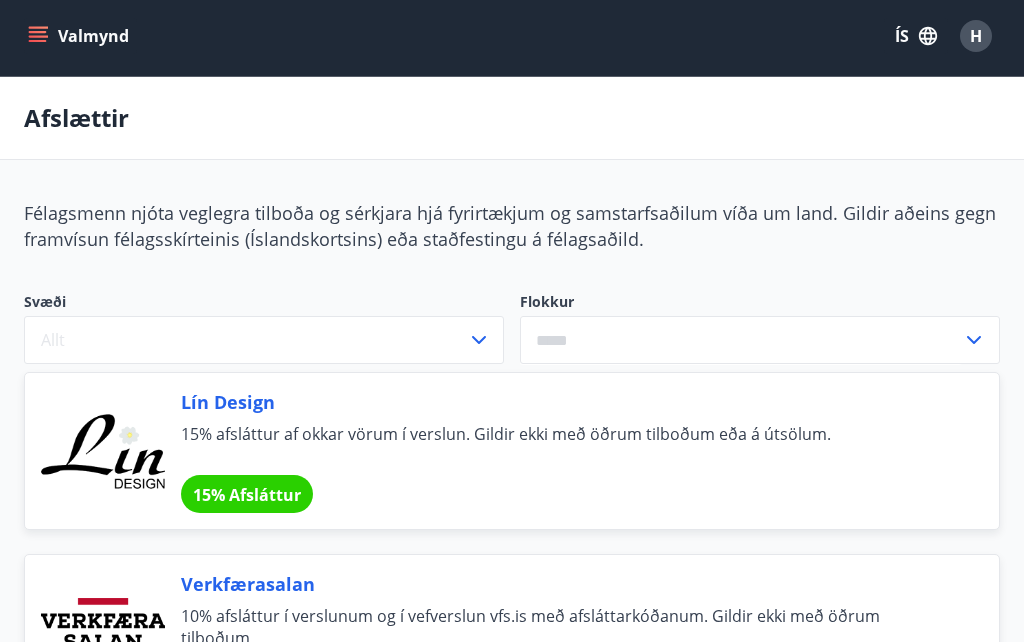 scroll, scrollTop: 0, scrollLeft: 0, axis: both 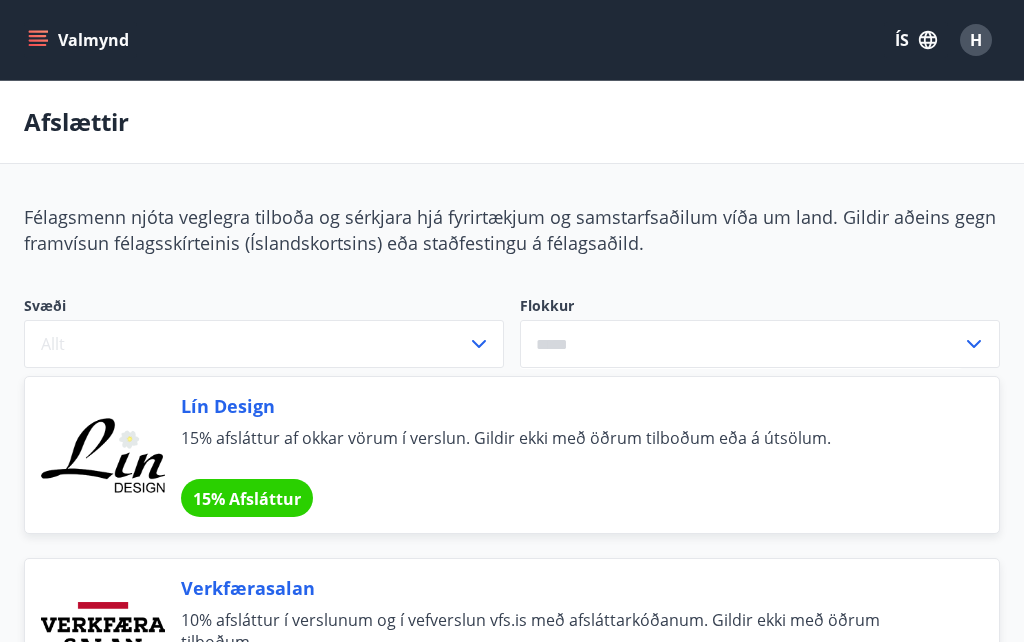 click on "Svæði Allt Flokkur ​" at bounding box center (500, 324) 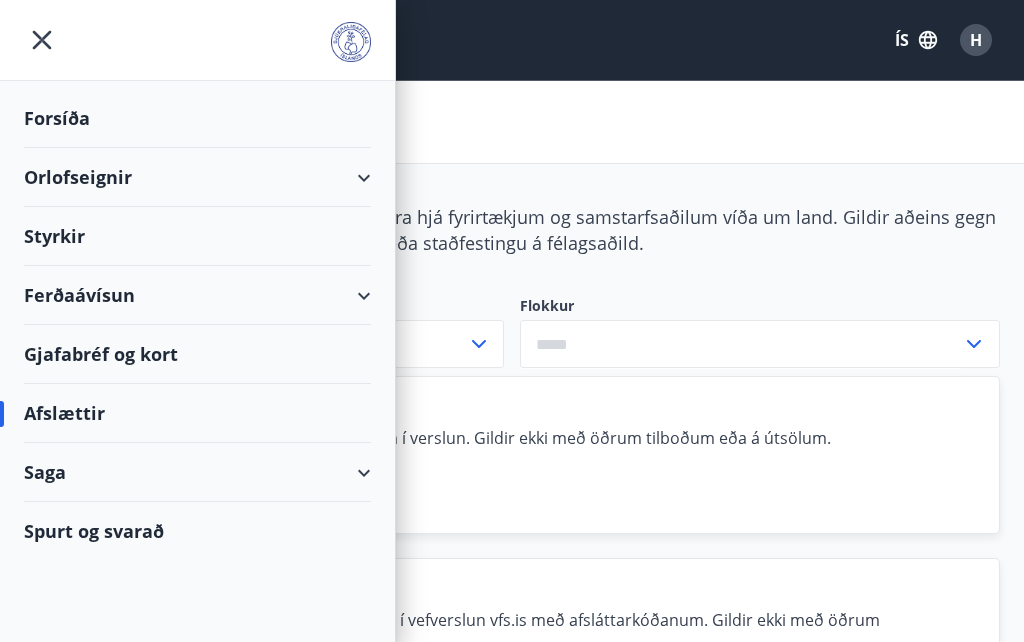 click on "Forsíða" at bounding box center [197, 118] 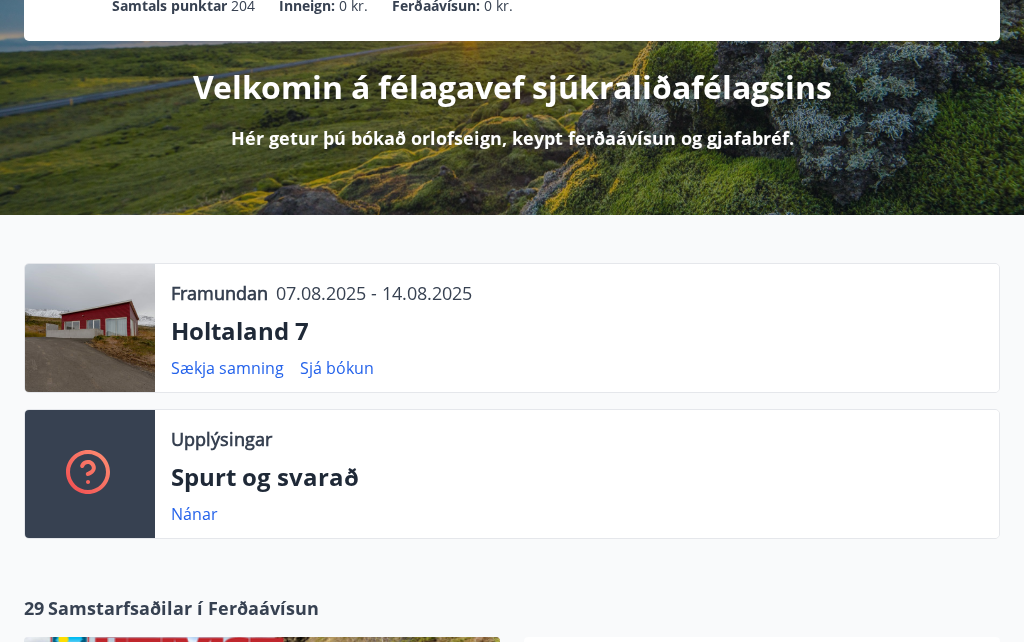 scroll, scrollTop: 0, scrollLeft: 0, axis: both 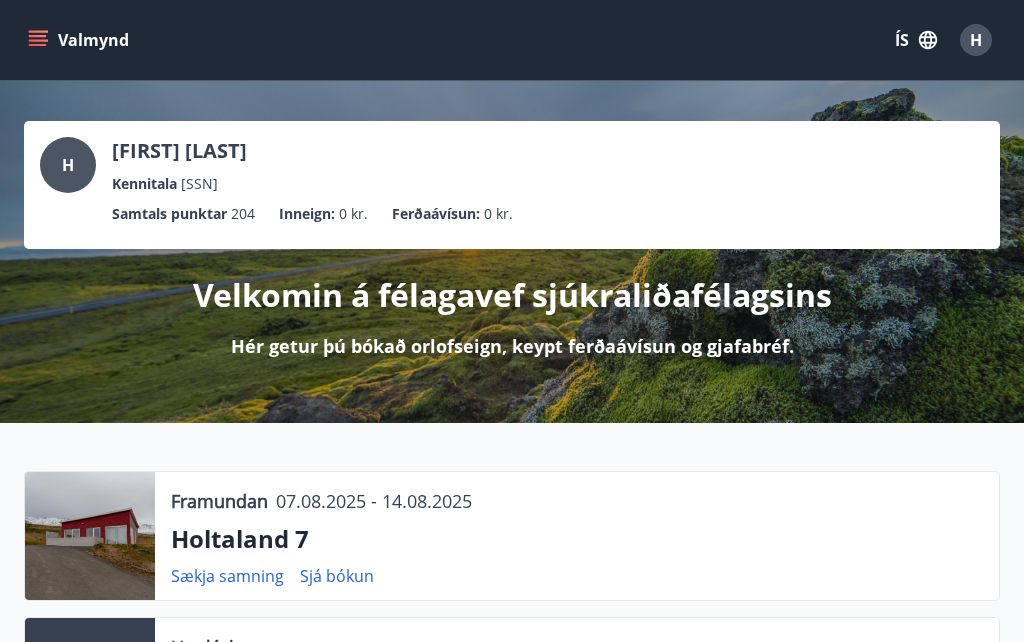 click on "H" at bounding box center [976, 40] 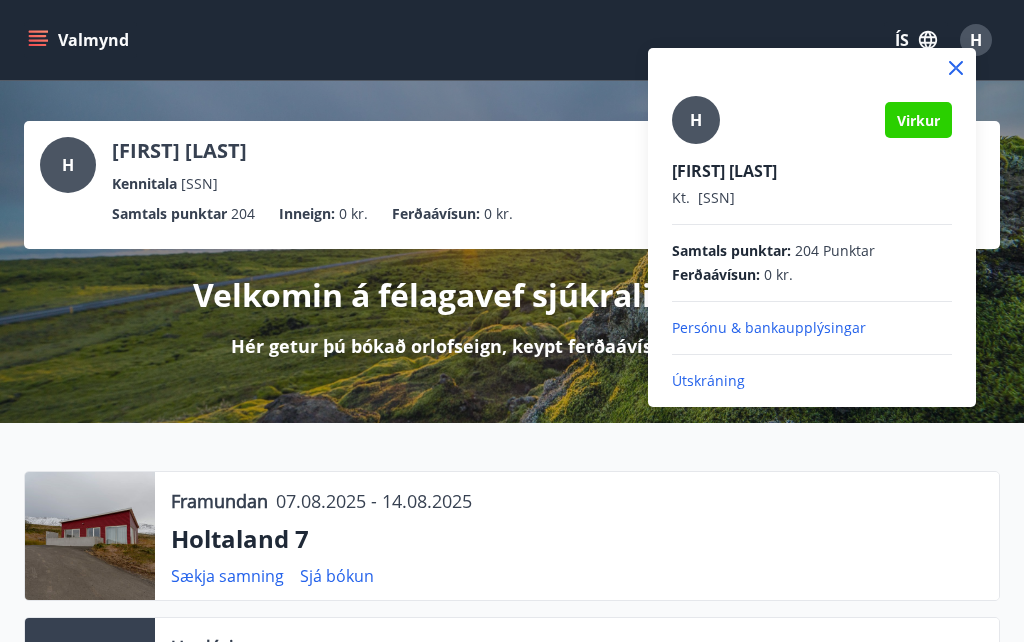 click at bounding box center (512, 321) 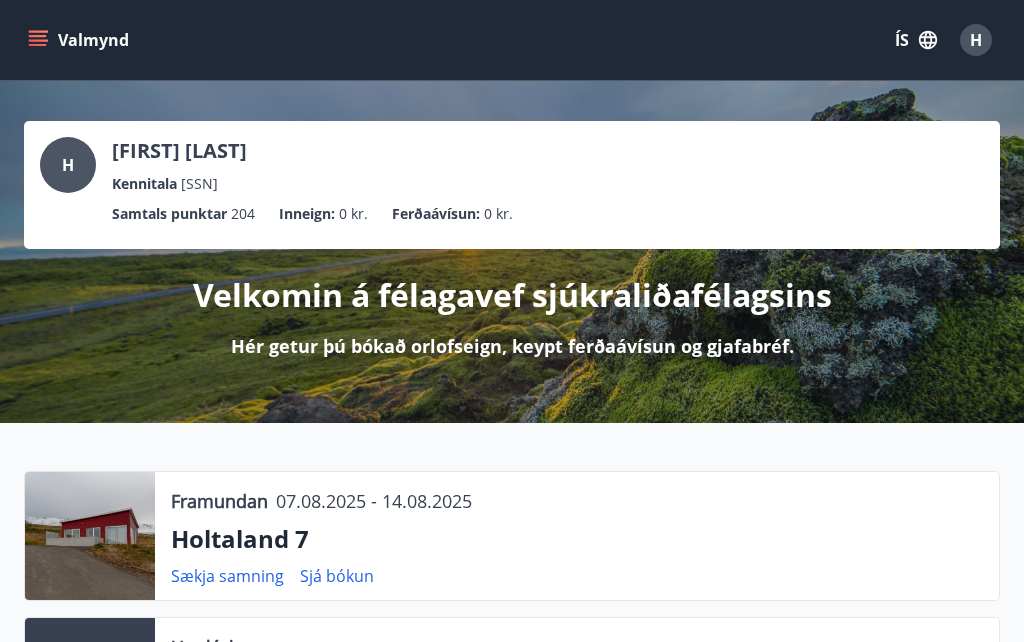 click 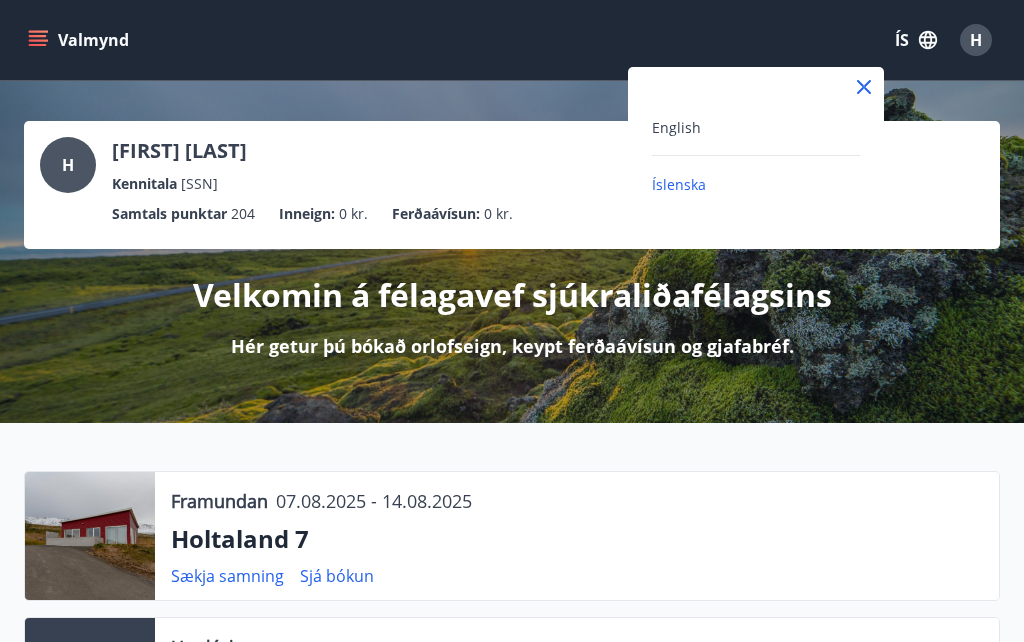 click at bounding box center (512, 321) 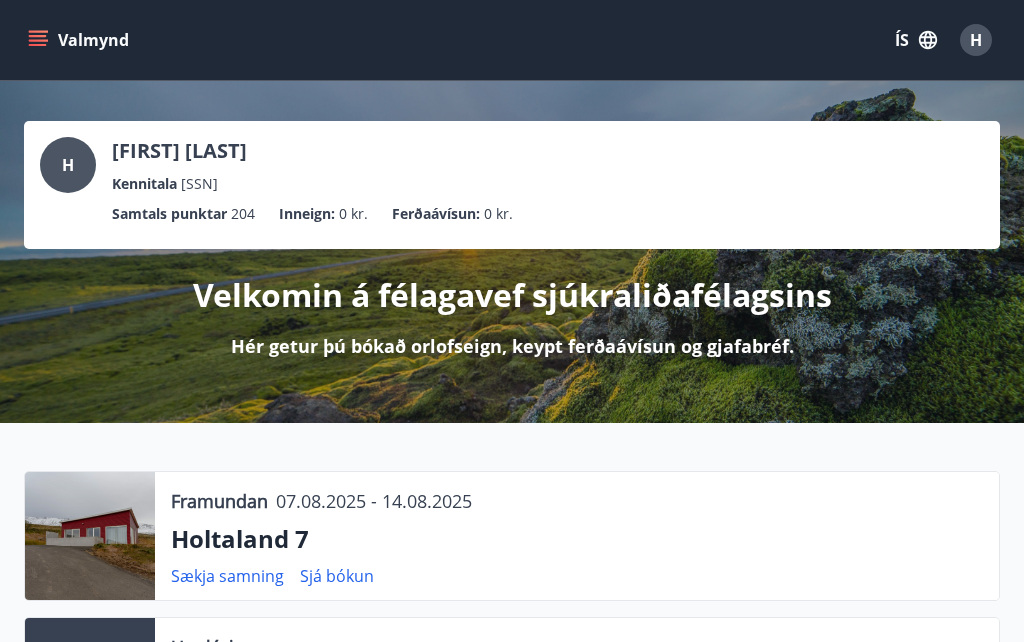 click 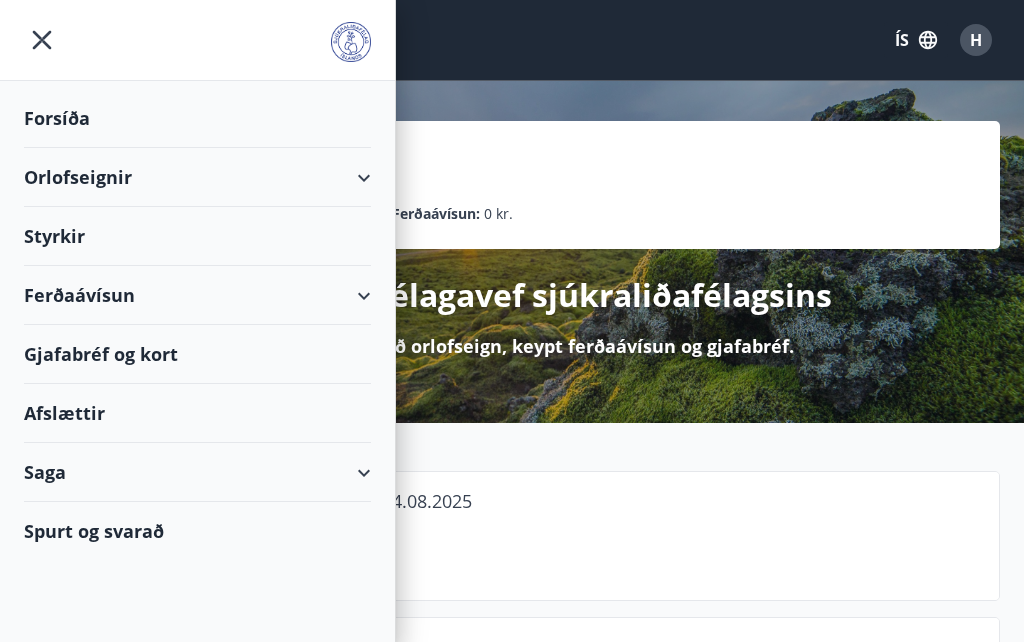 click on "Saga" at bounding box center (197, 472) 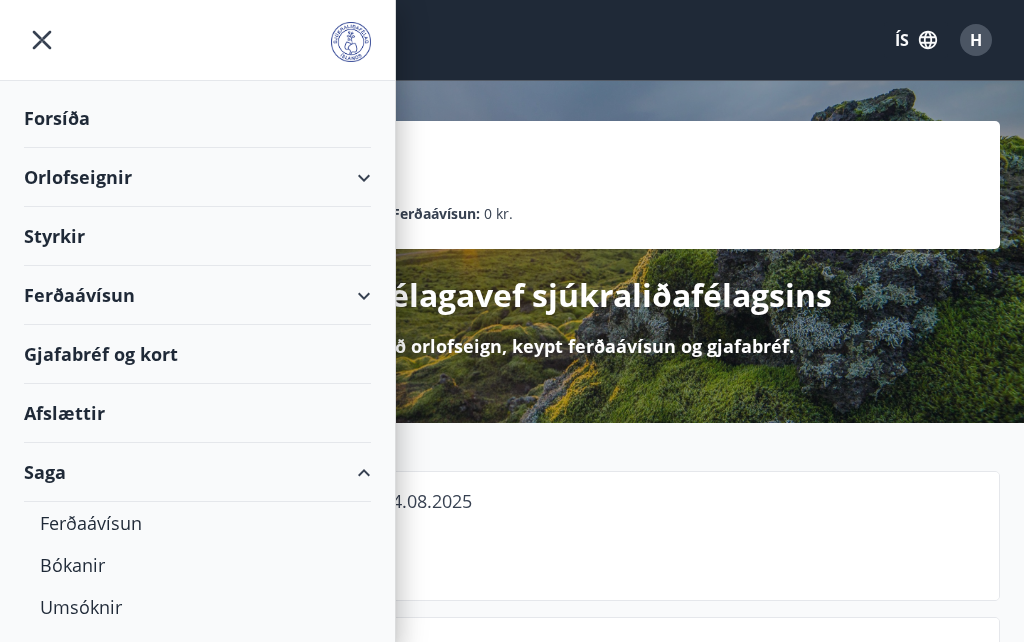 scroll, scrollTop: 0, scrollLeft: 0, axis: both 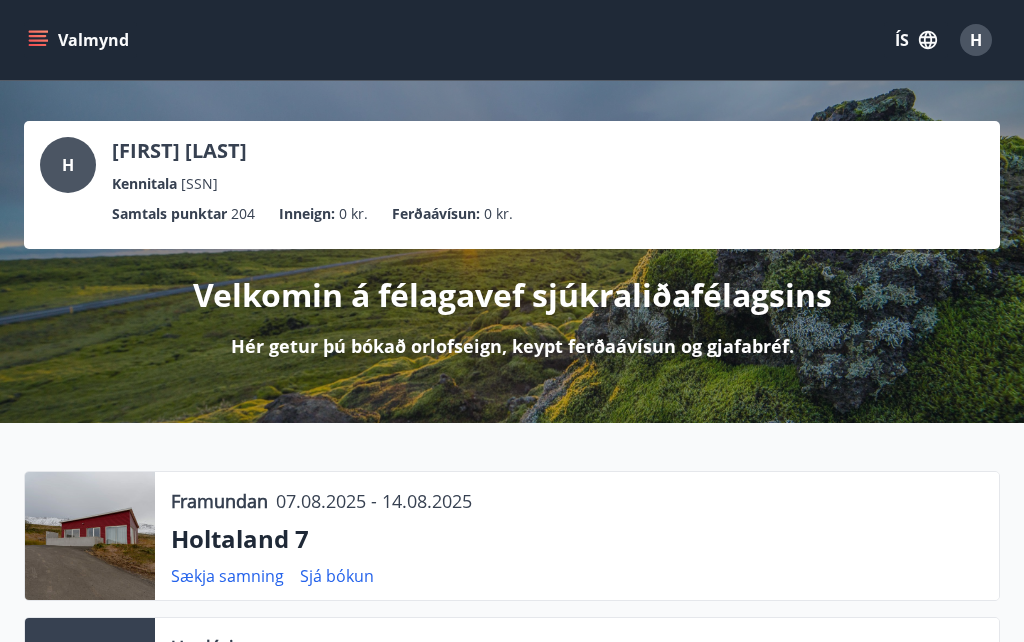 click 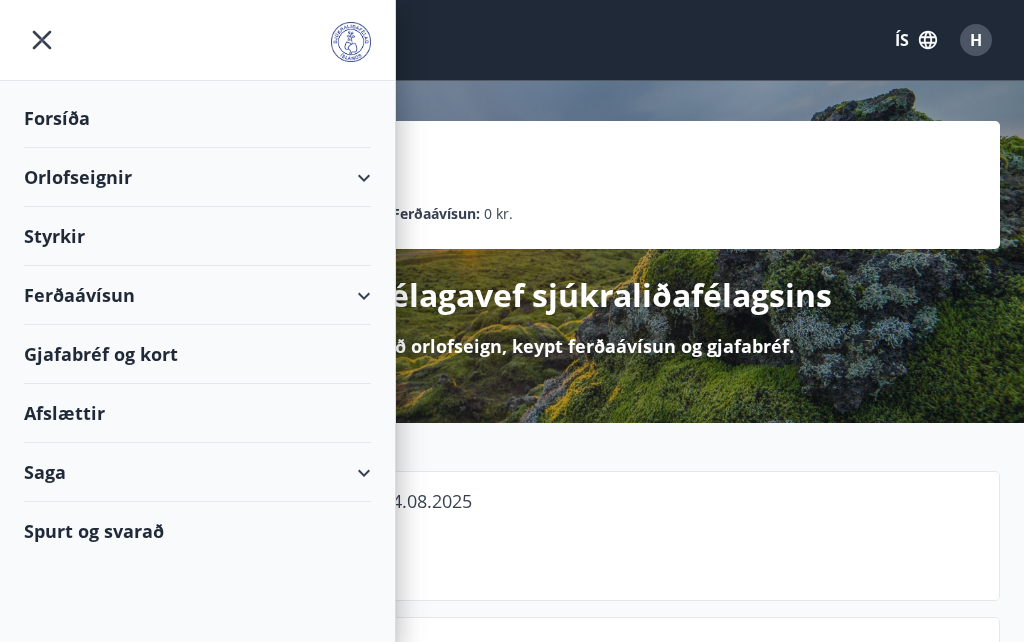 click on "Orlofseignir" at bounding box center (197, 177) 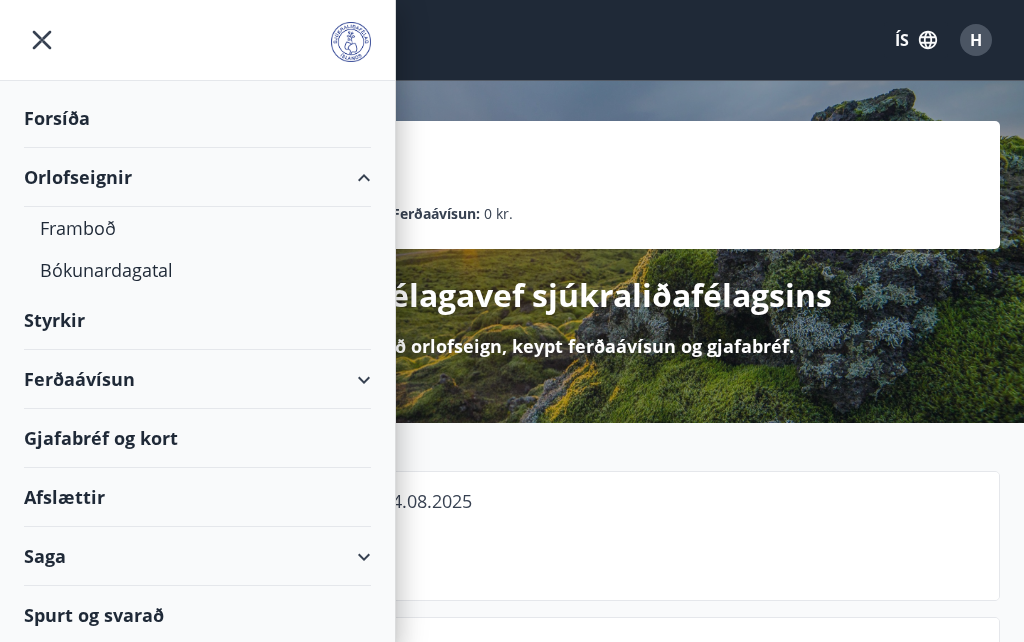 click on "Bókunardagatal" at bounding box center (197, 270) 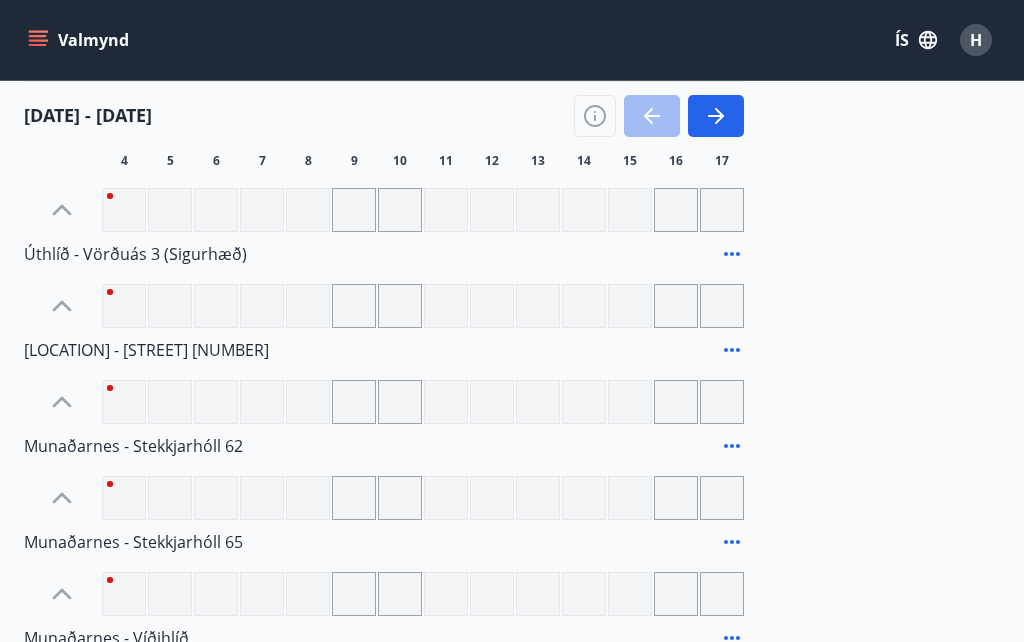 scroll, scrollTop: 0, scrollLeft: 0, axis: both 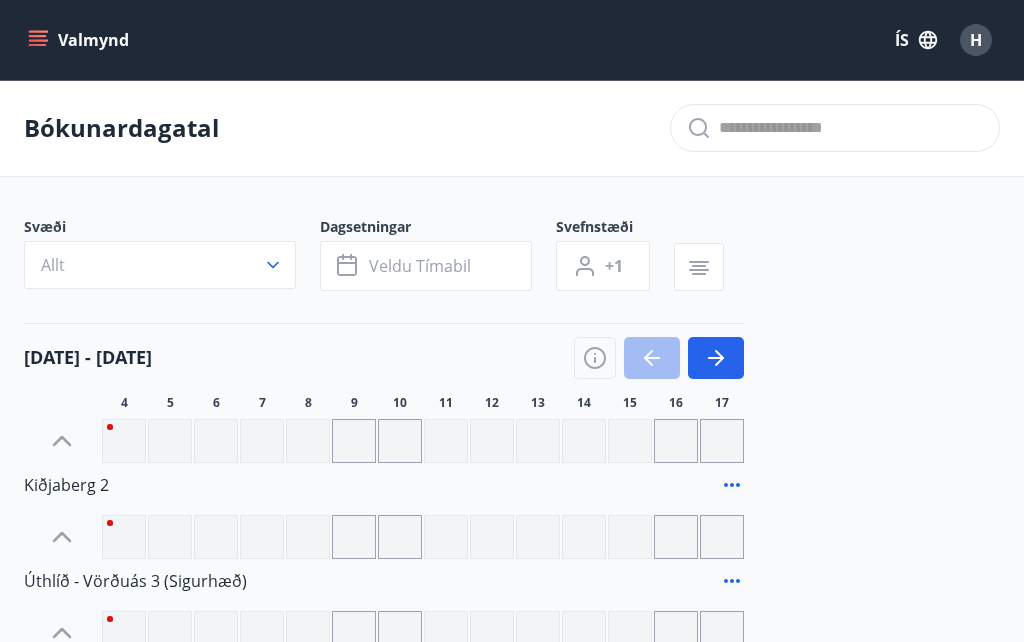 click 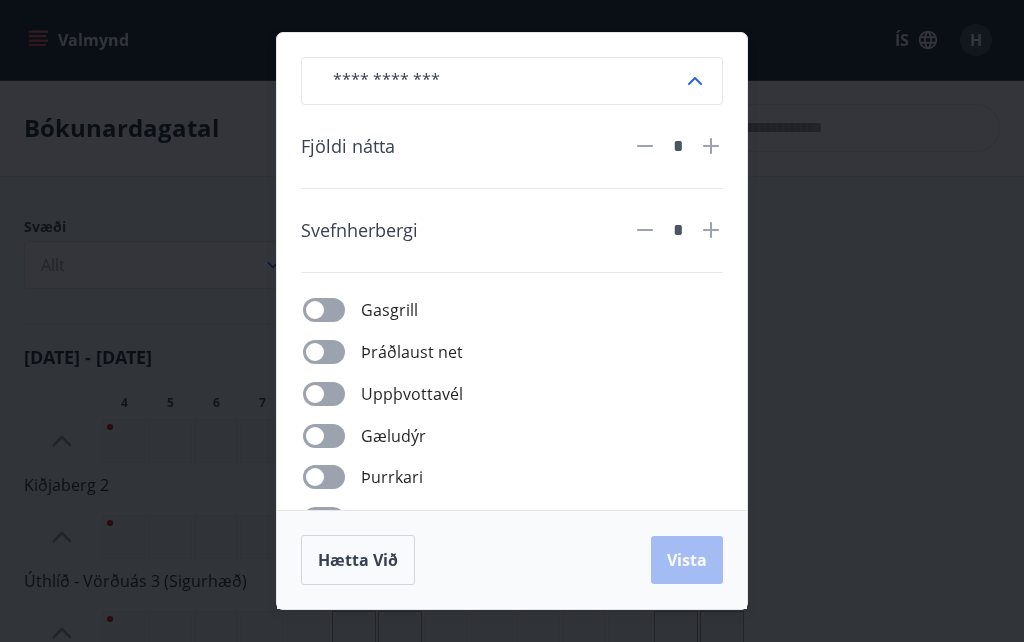 click on "​ Fjöldi nátta * Svefnherbergi * Gasgrill Þráðlaust net Uppþvottavél Gæludýr Þurrkari Heitur pottur Þvottavél Aðgengi fyrir hjólastól Hleðslustöð fyrir rafbíla Hætta við Vista" at bounding box center (512, 321) 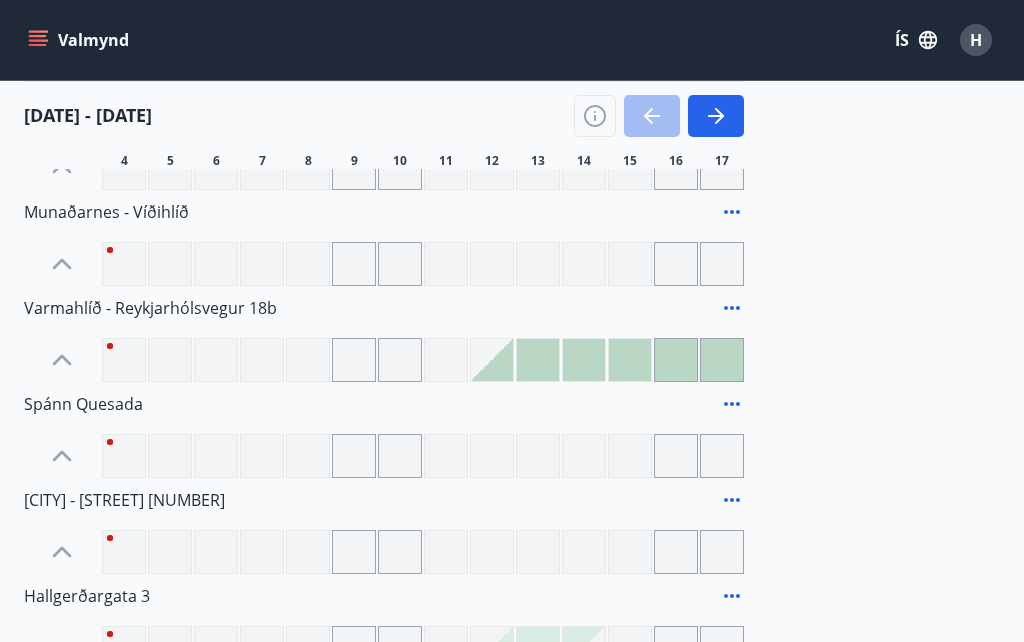 scroll, scrollTop: 752, scrollLeft: 0, axis: vertical 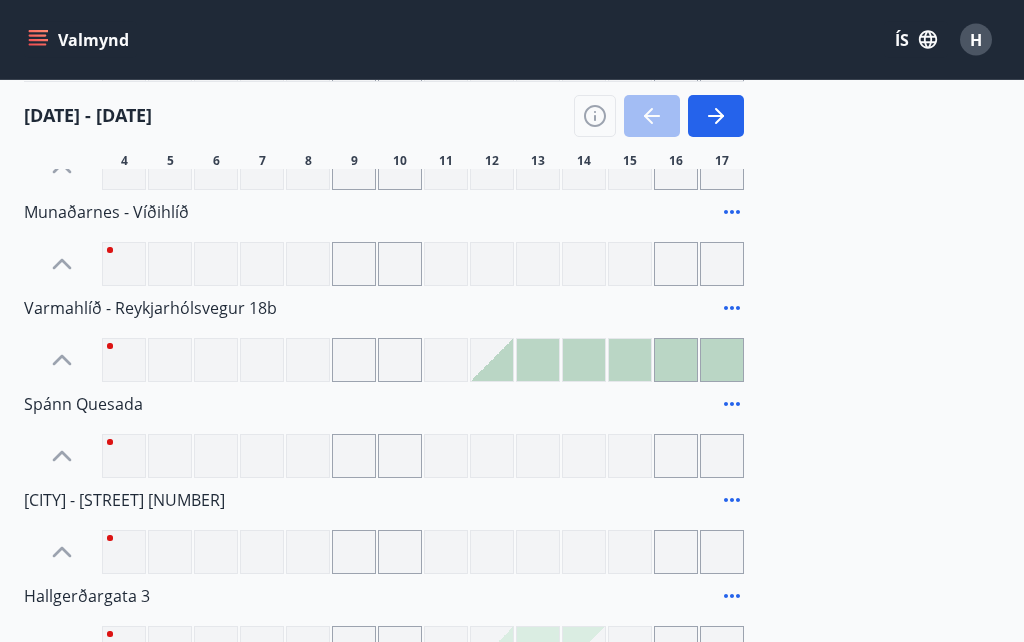 click on "[CITY] - [STREET] [NUMBER]" at bounding box center [124, 501] 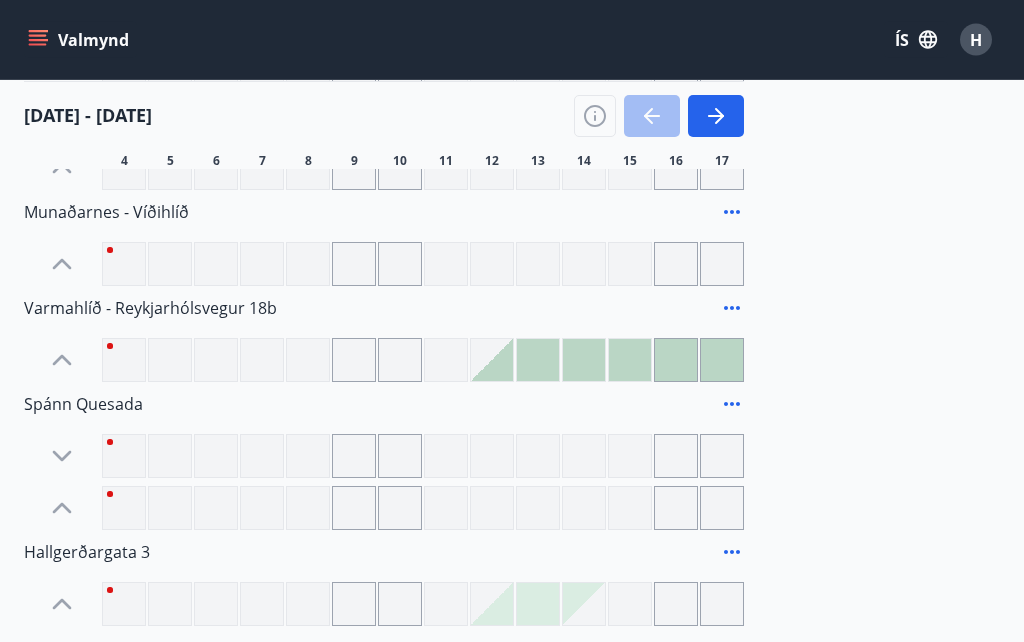 scroll, scrollTop: 753, scrollLeft: 0, axis: vertical 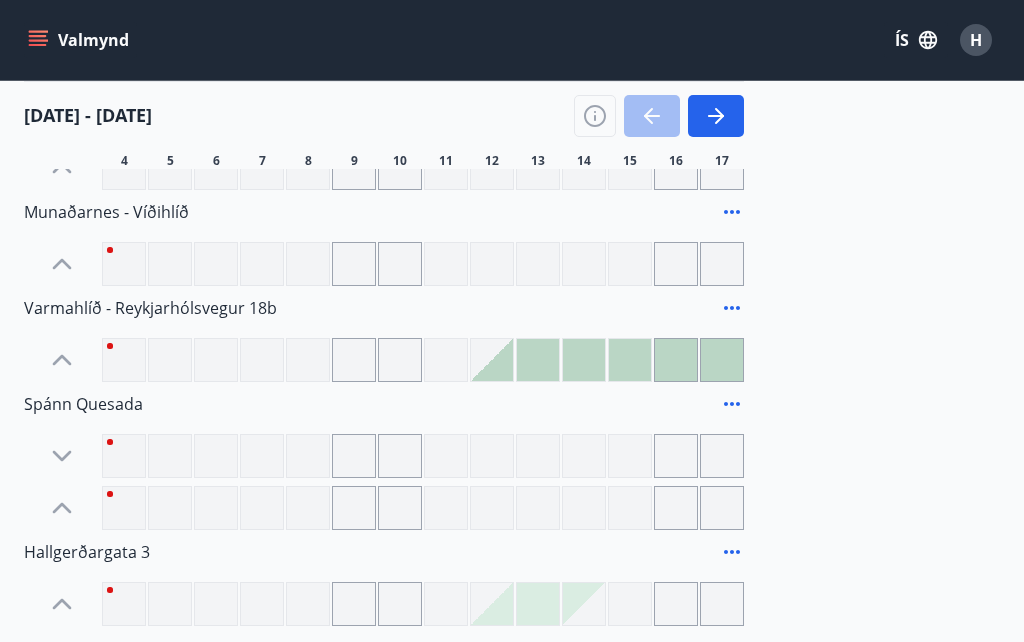 click at bounding box center (676, 508) 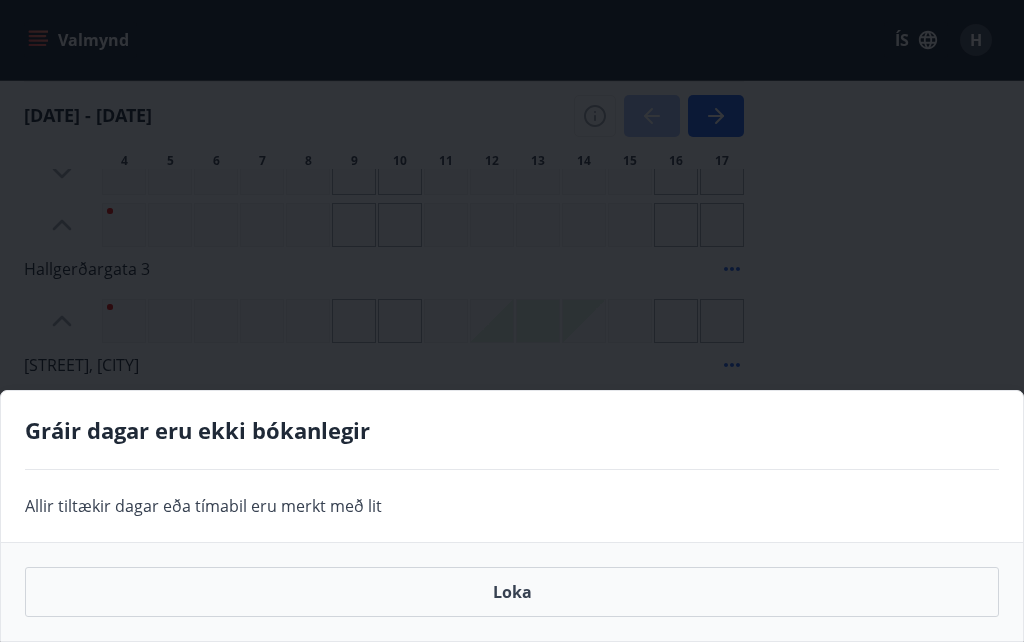 scroll, scrollTop: 1012, scrollLeft: 0, axis: vertical 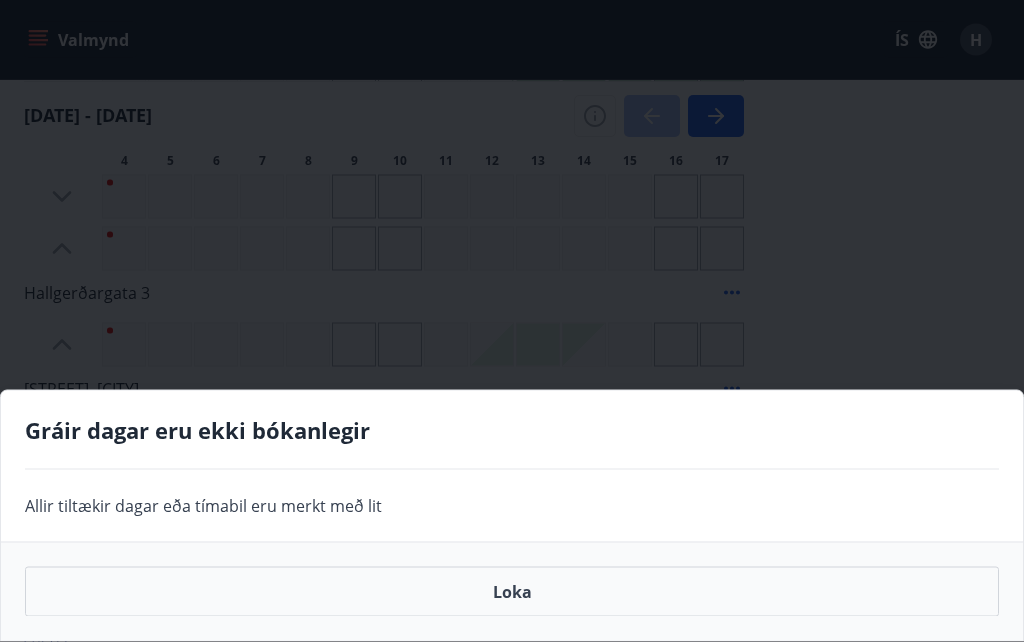 click on "Loka" at bounding box center [512, 592] 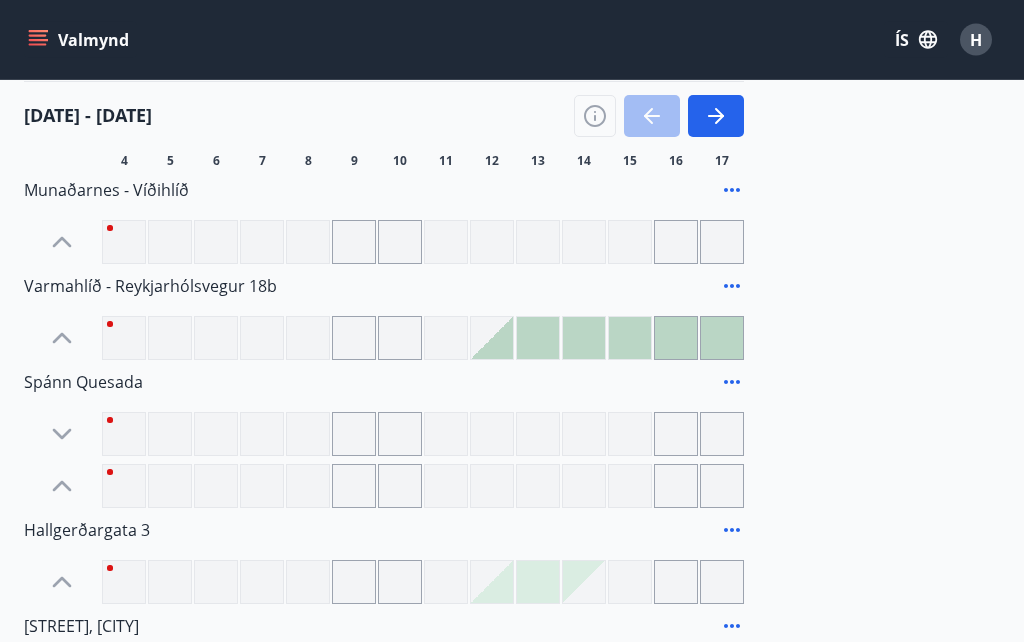 scroll, scrollTop: 768, scrollLeft: 0, axis: vertical 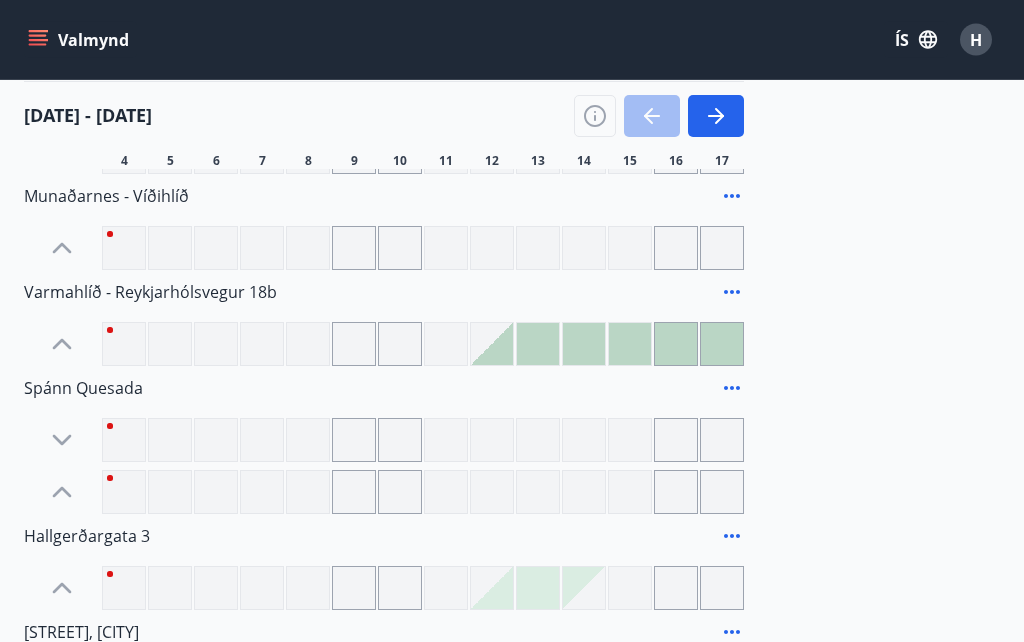 click at bounding box center (584, 345) 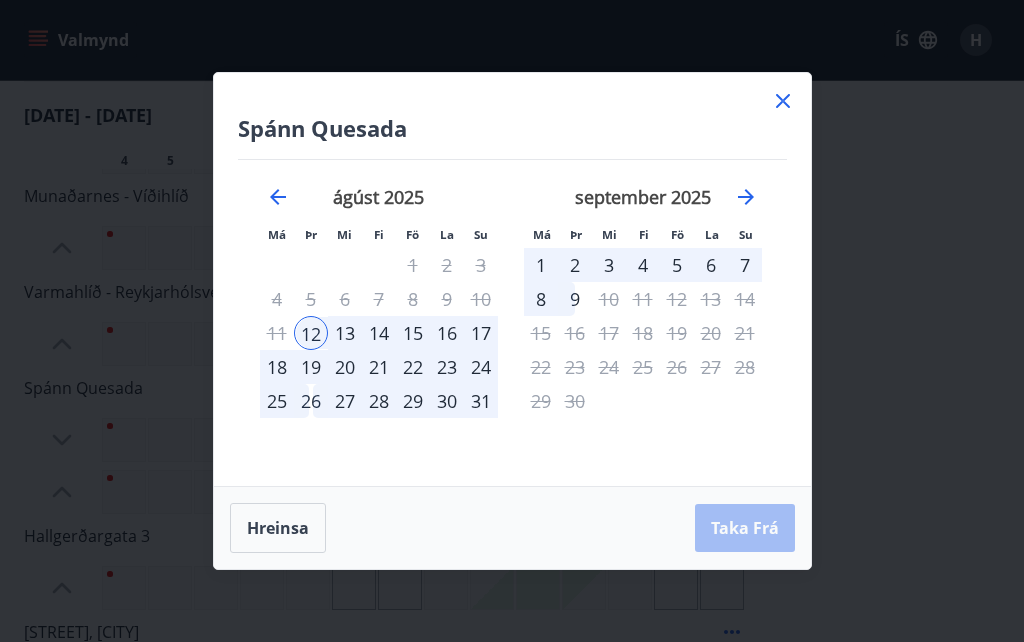click 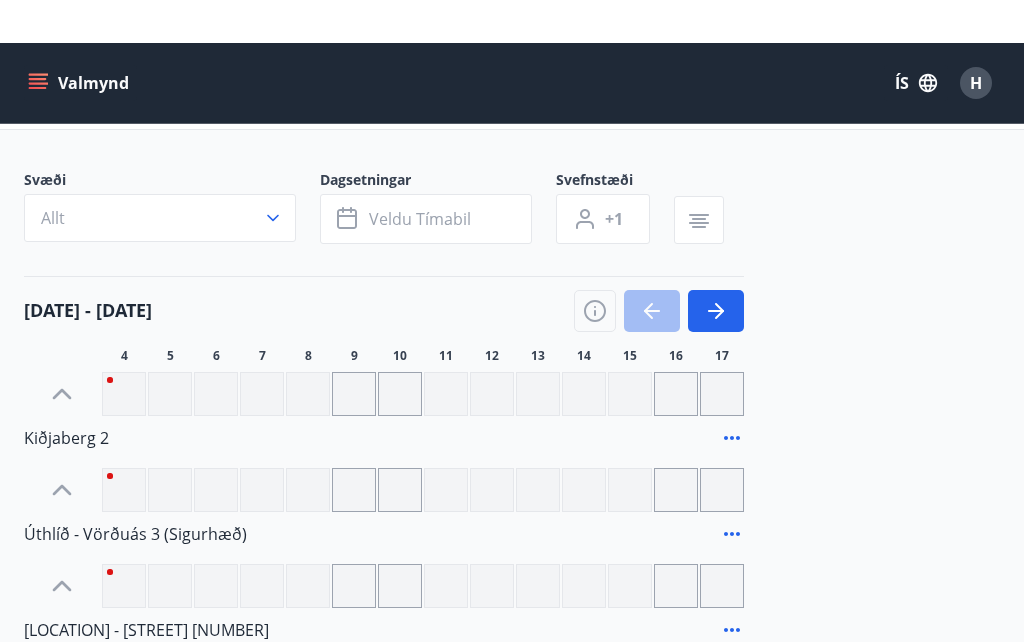 scroll, scrollTop: 47, scrollLeft: 0, axis: vertical 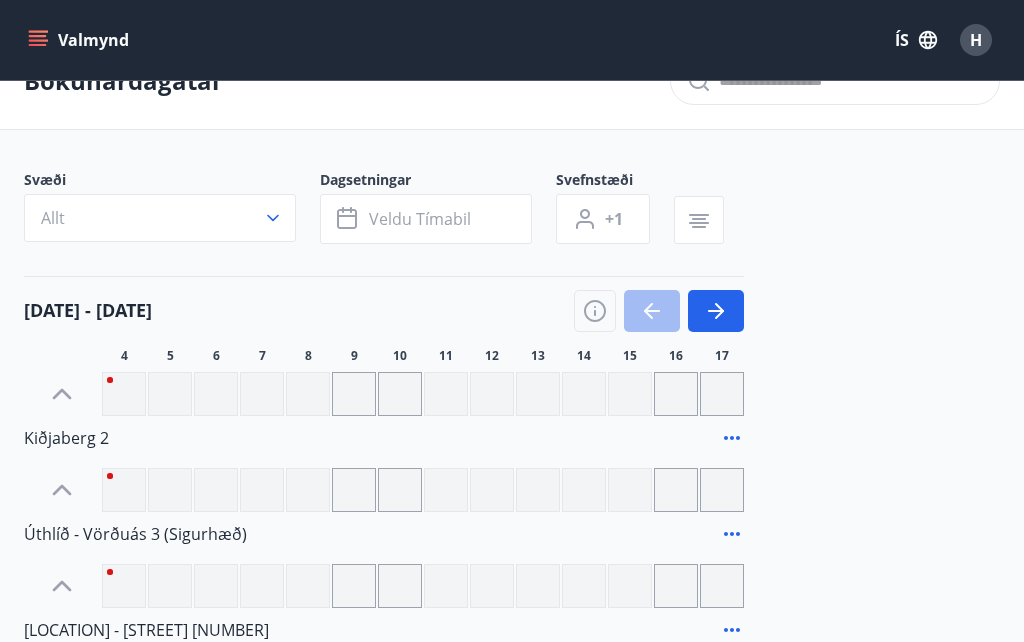 click on "5" at bounding box center (170, 356) 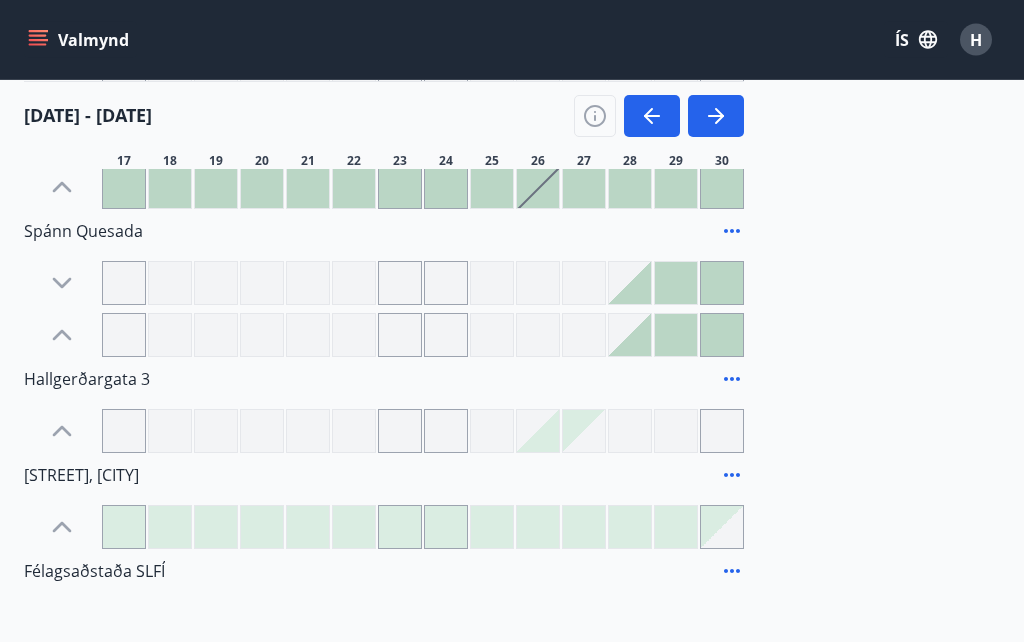 scroll, scrollTop: 930, scrollLeft: 0, axis: vertical 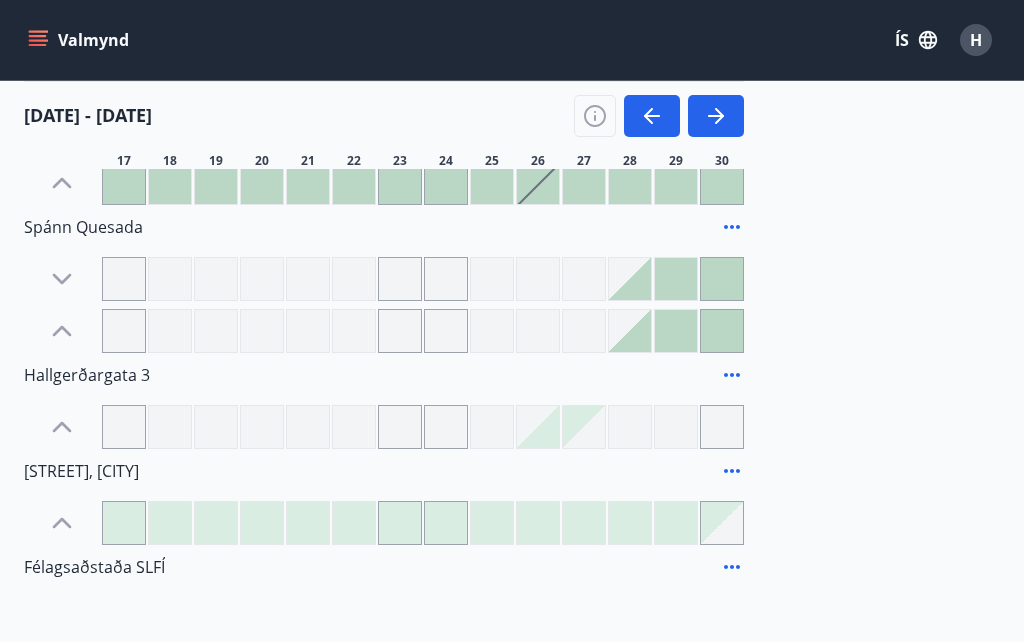 click at bounding box center (538, 523) 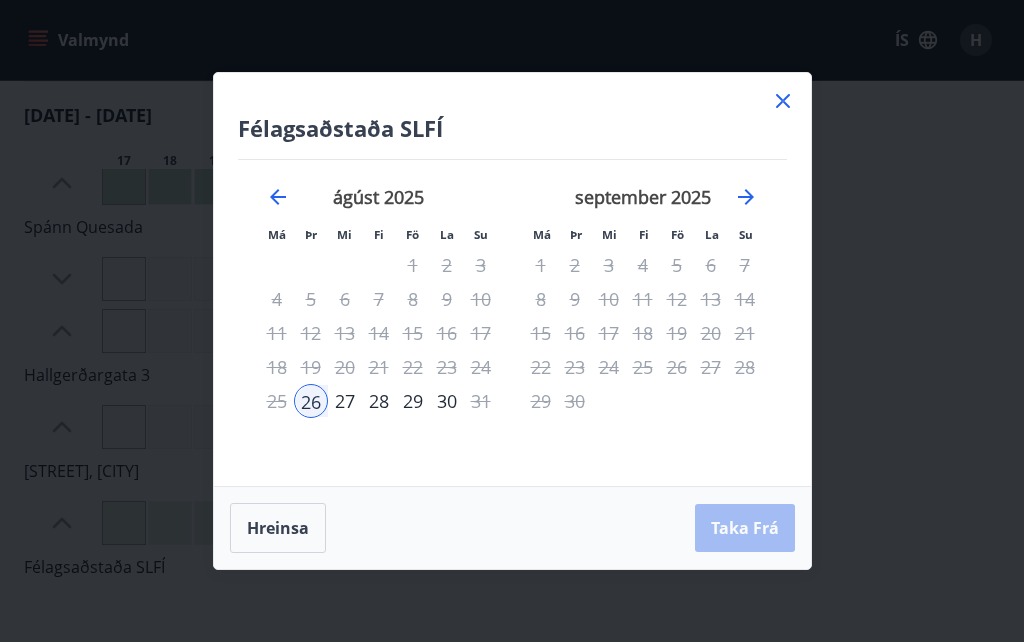 click 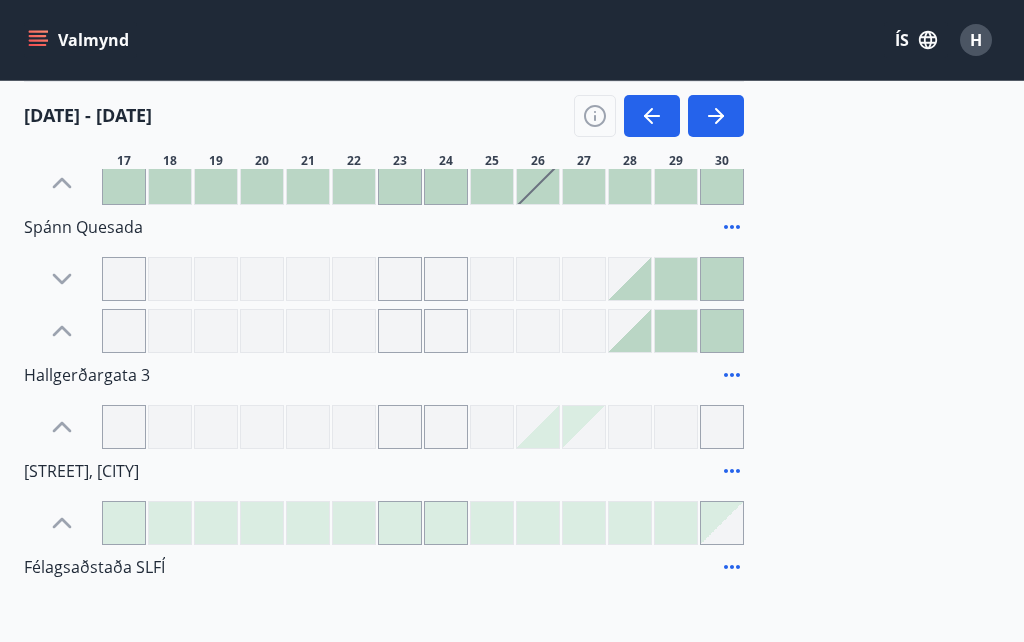 click at bounding box center (308, 427) 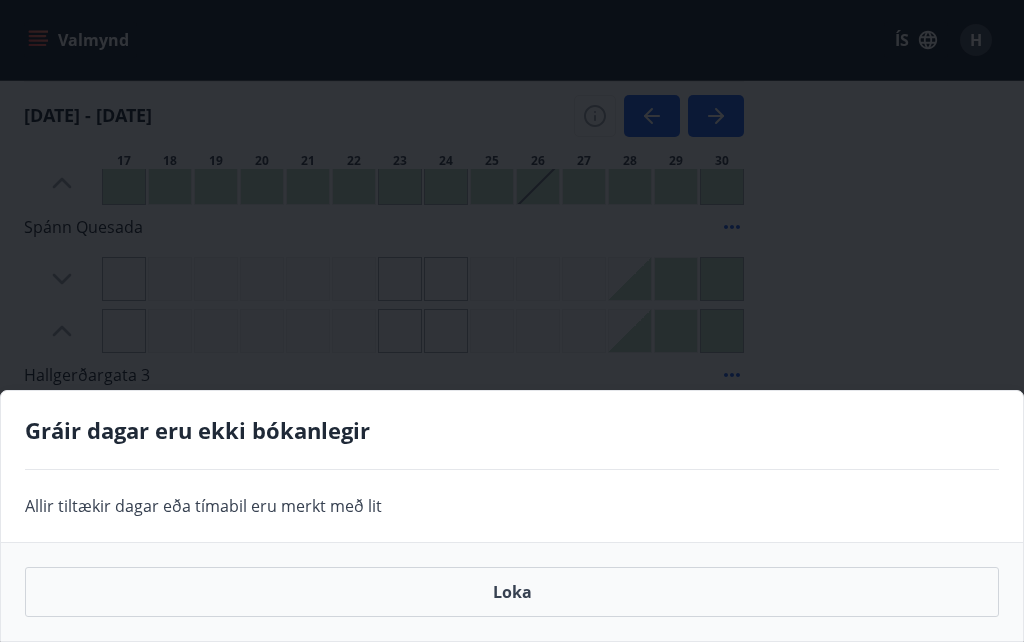 click on "Loka" at bounding box center [512, 592] 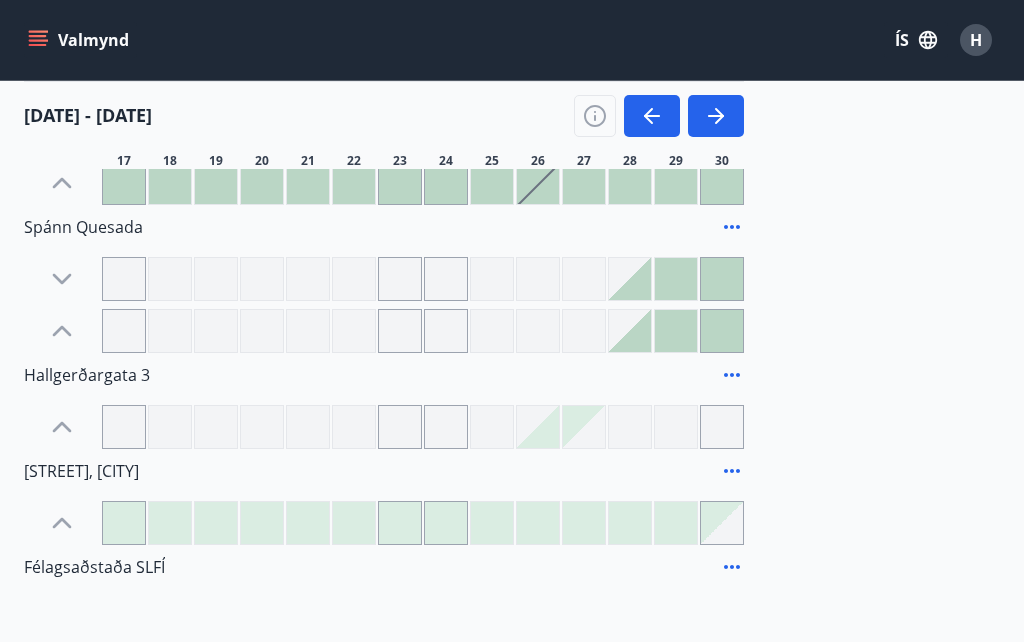 click 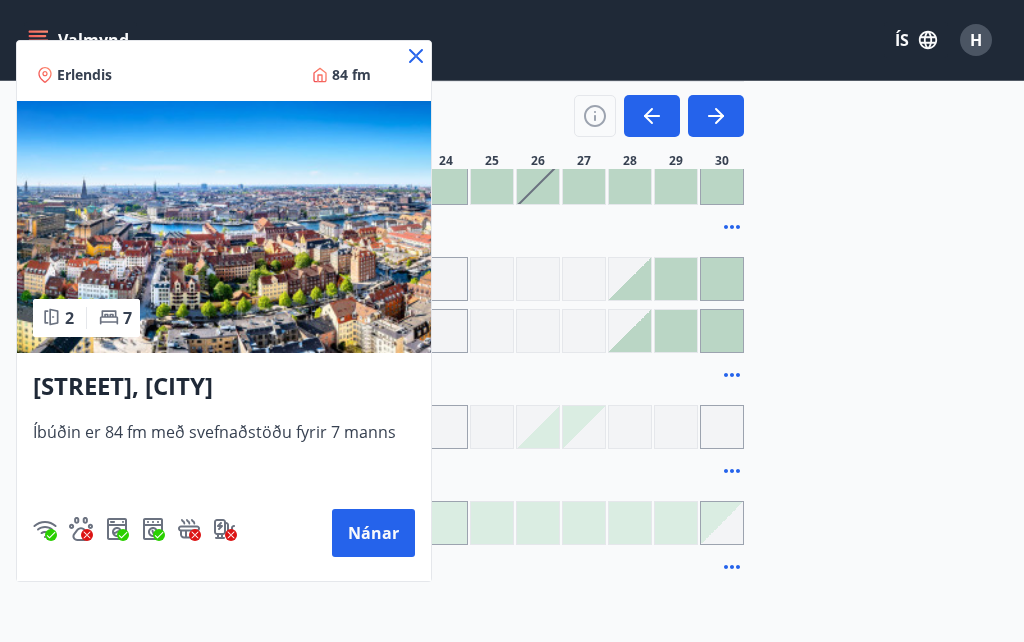 click on "[STREET] [NUMBER]   fm" at bounding box center [224, 71] 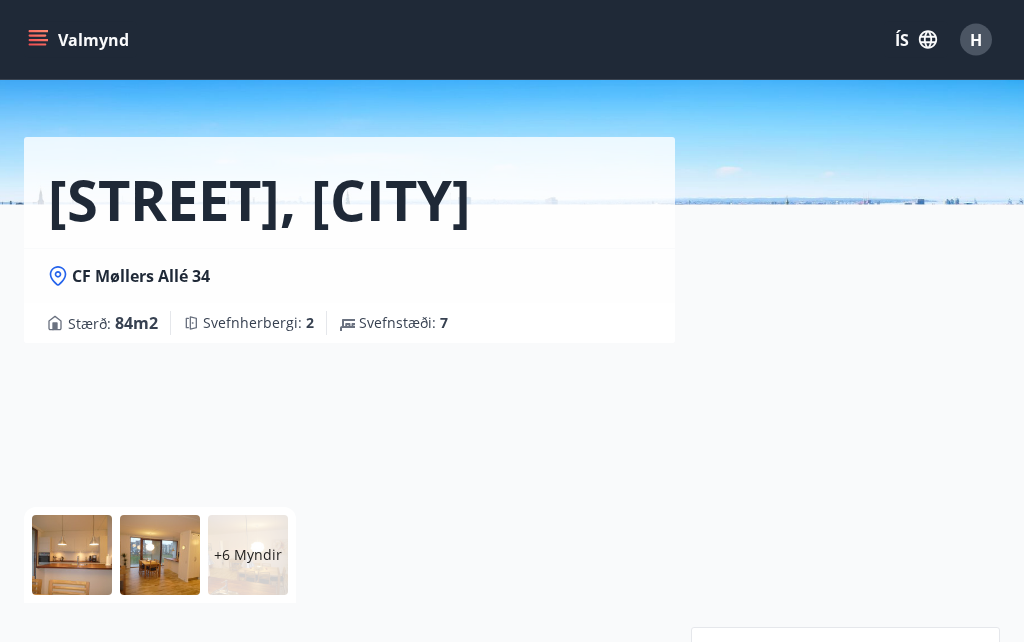 scroll, scrollTop: 0, scrollLeft: 0, axis: both 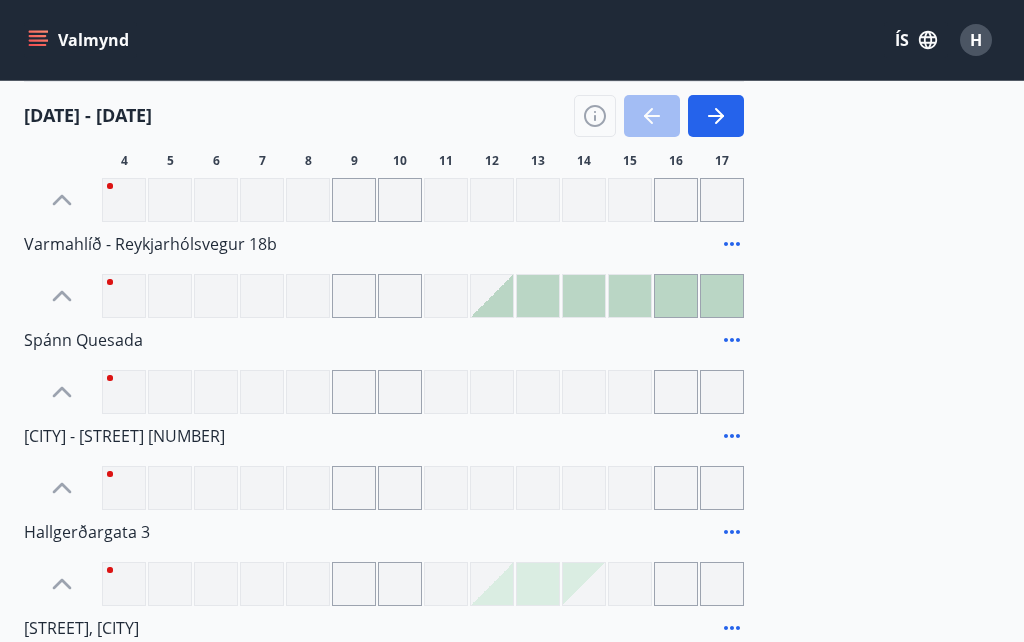click 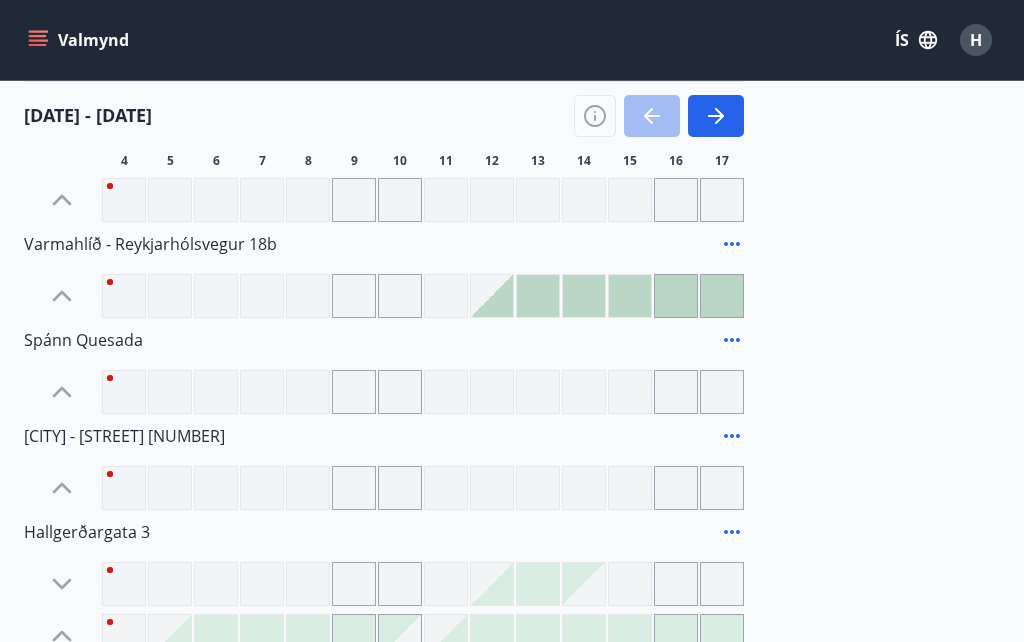 click 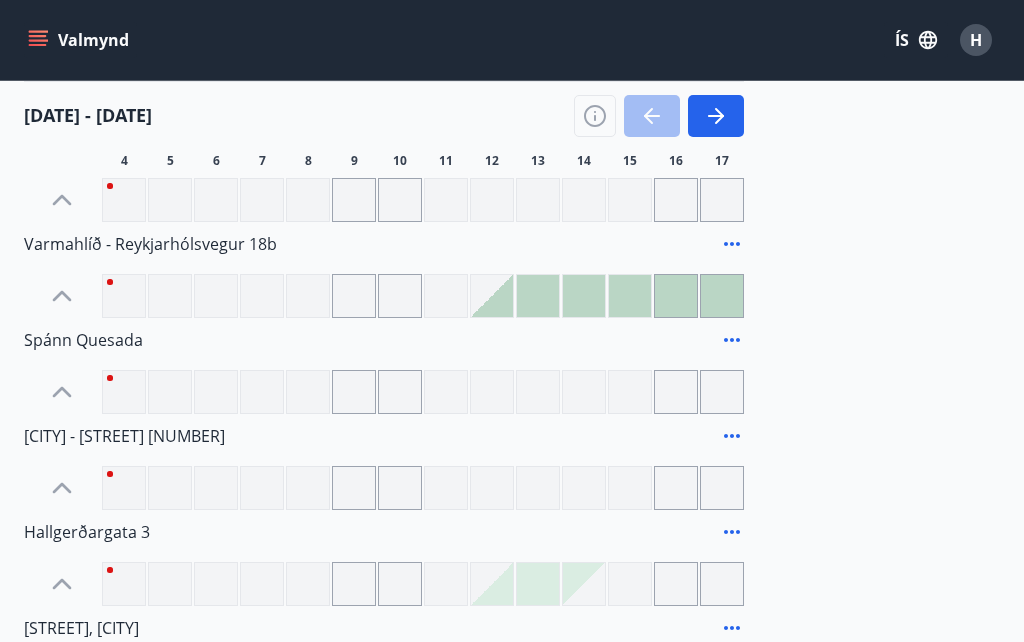 click 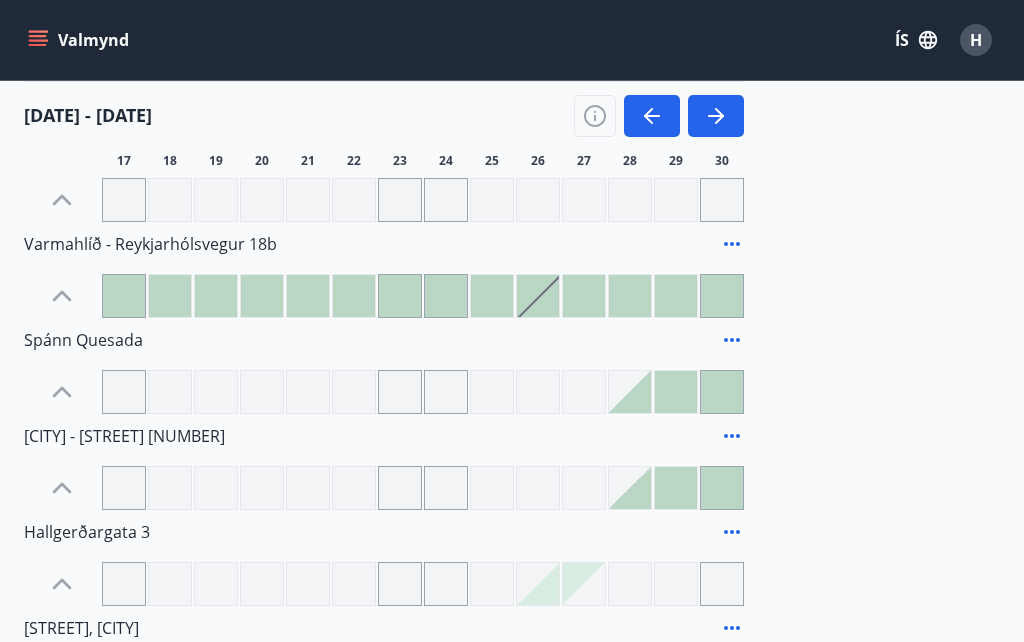 click on "[DATE] - [DATE] 17 18 19 20 21 22 23 24 25 26 27 28 29 30" at bounding box center [512, 125] 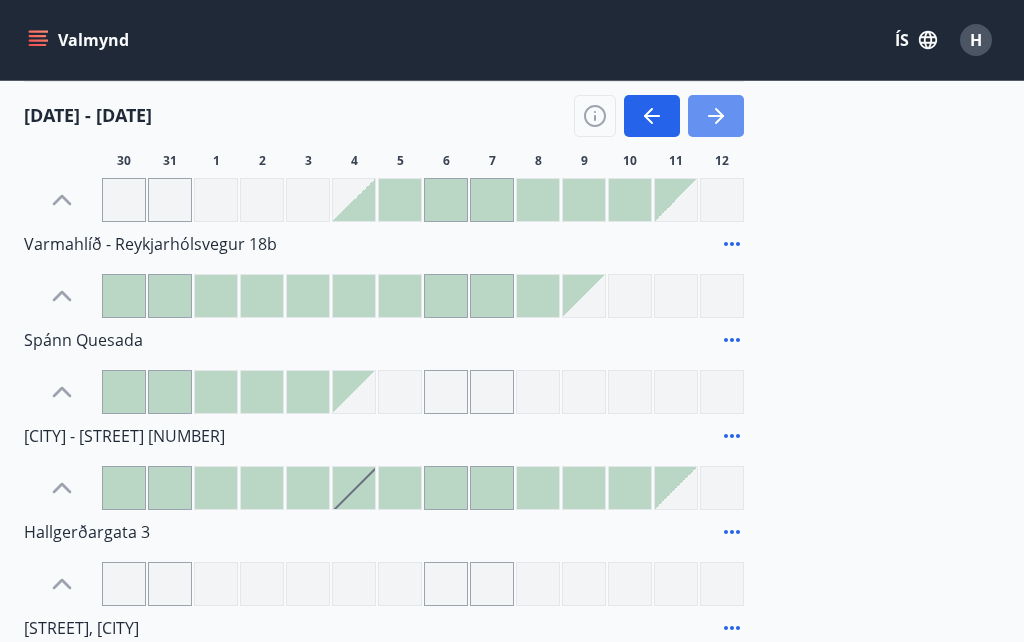 click at bounding box center (716, 116) 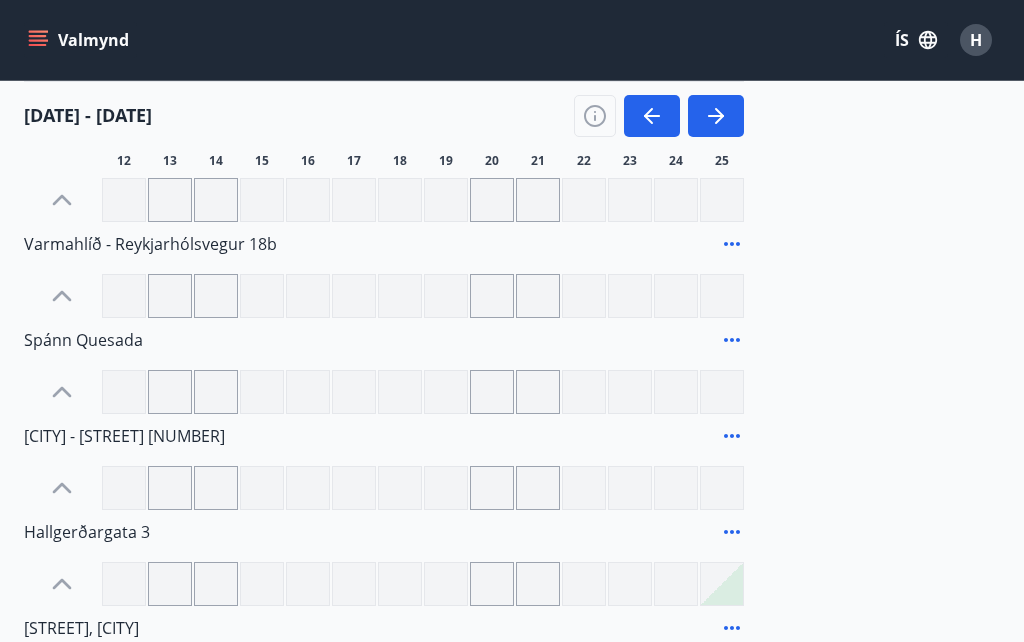 click at bounding box center [652, 116] 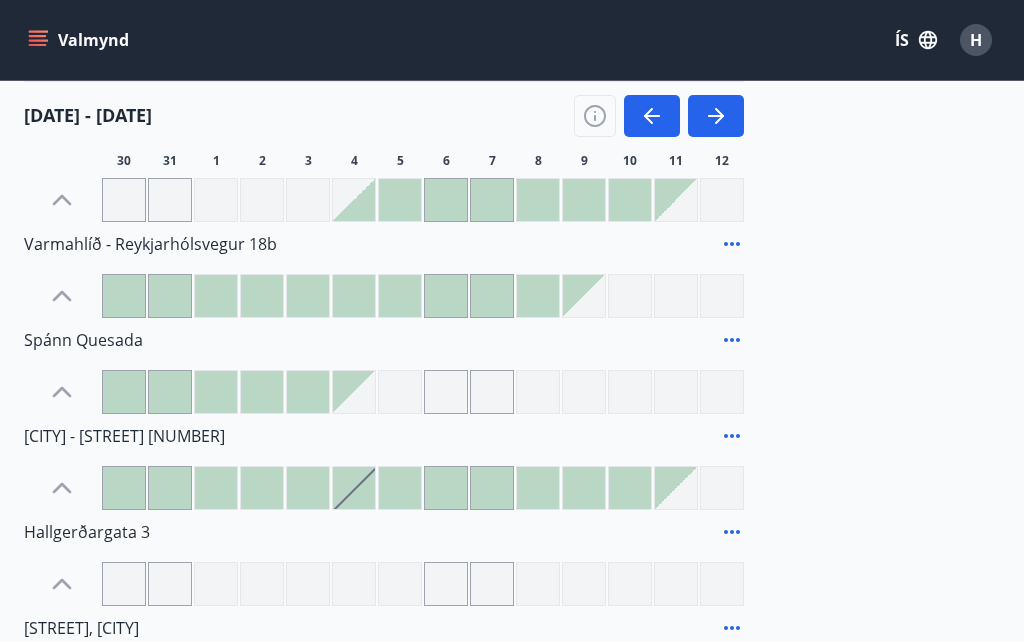 click at bounding box center [308, 680] 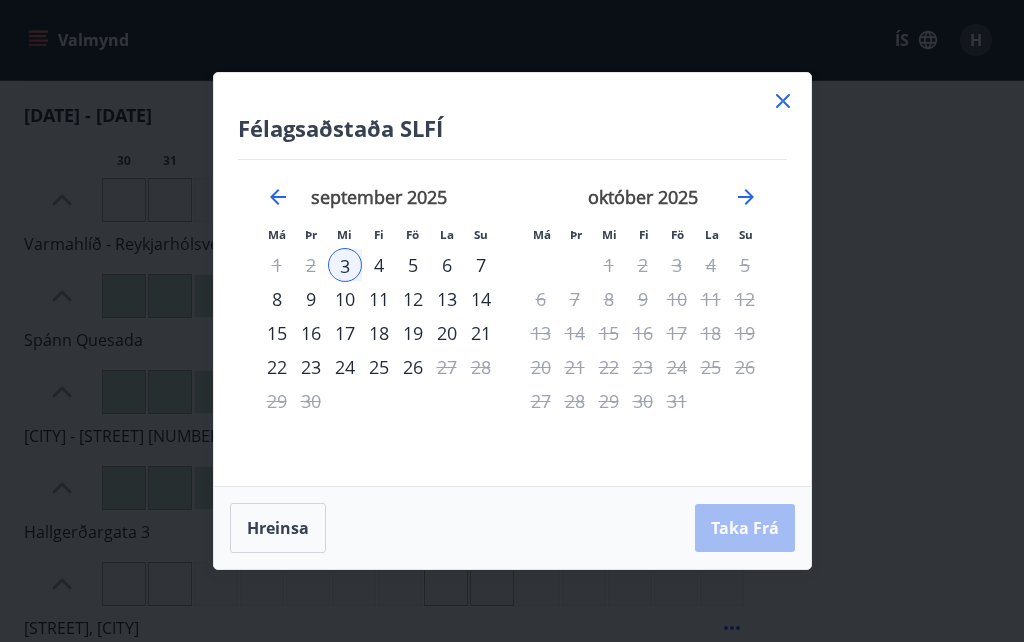 click 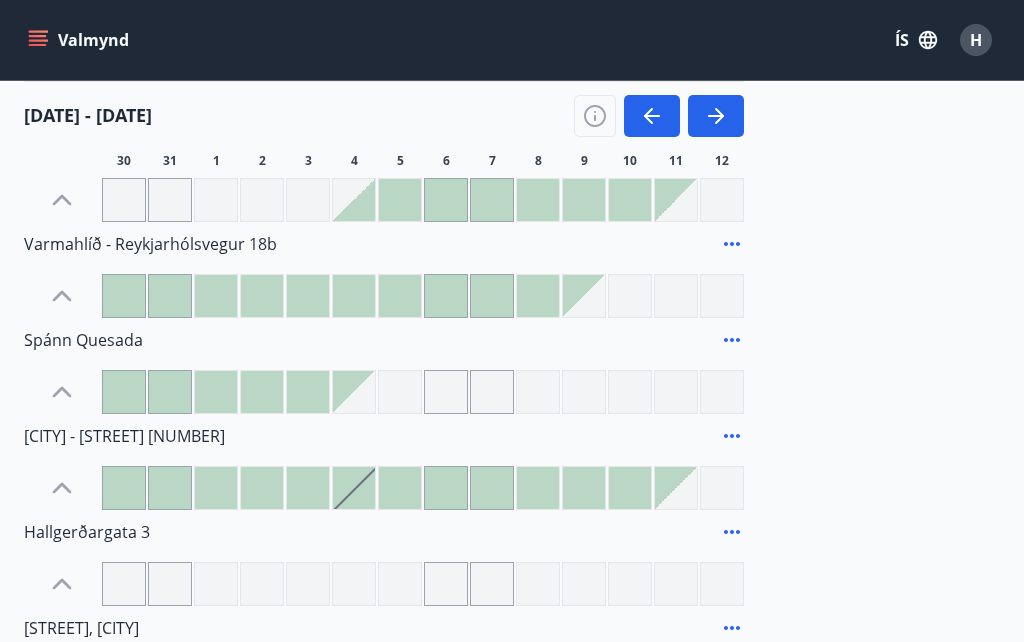 click 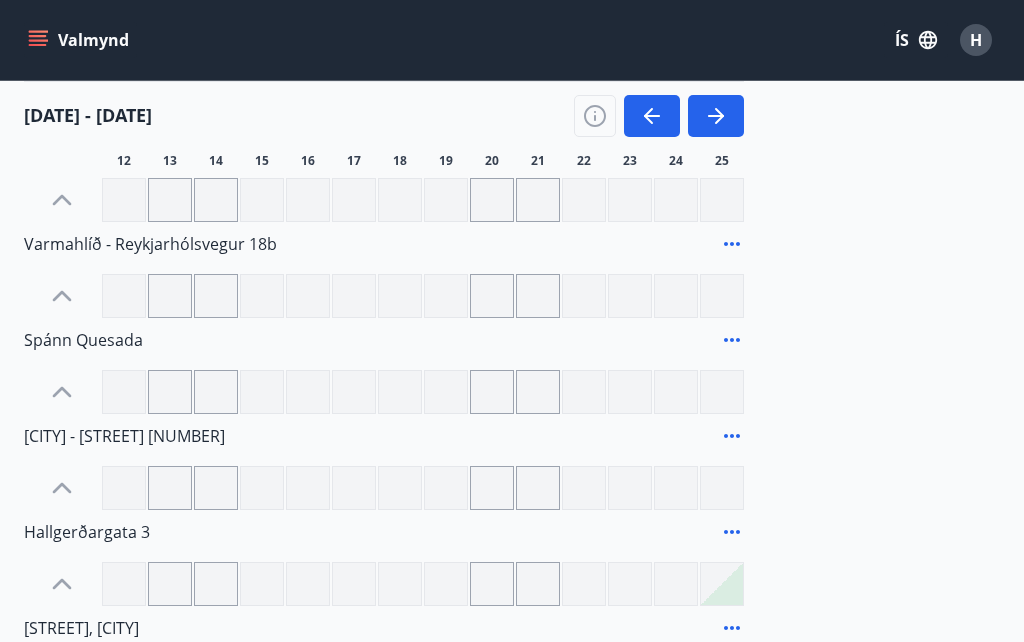 click 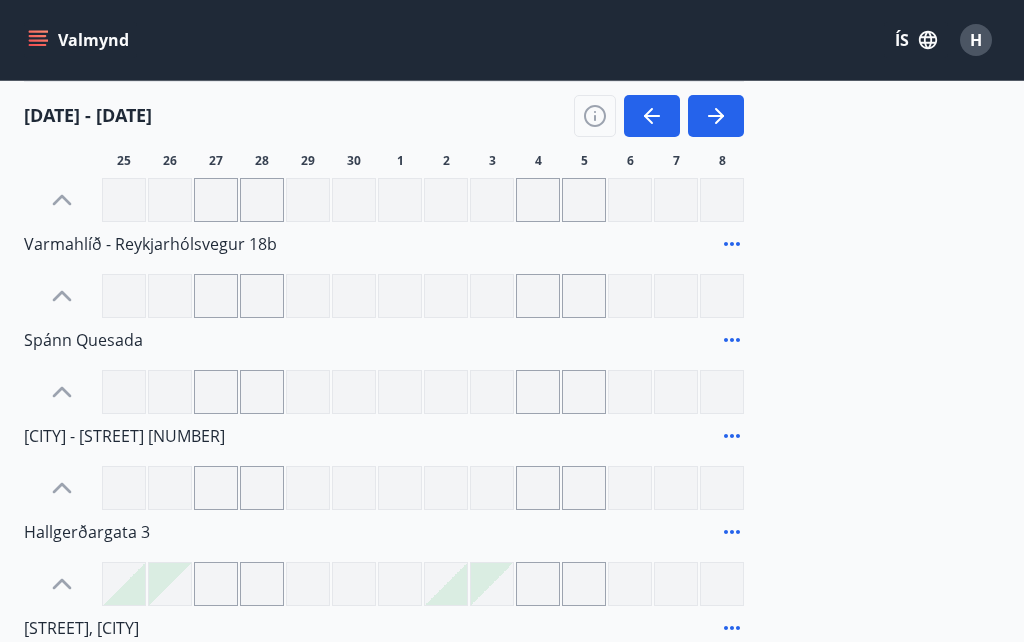 click 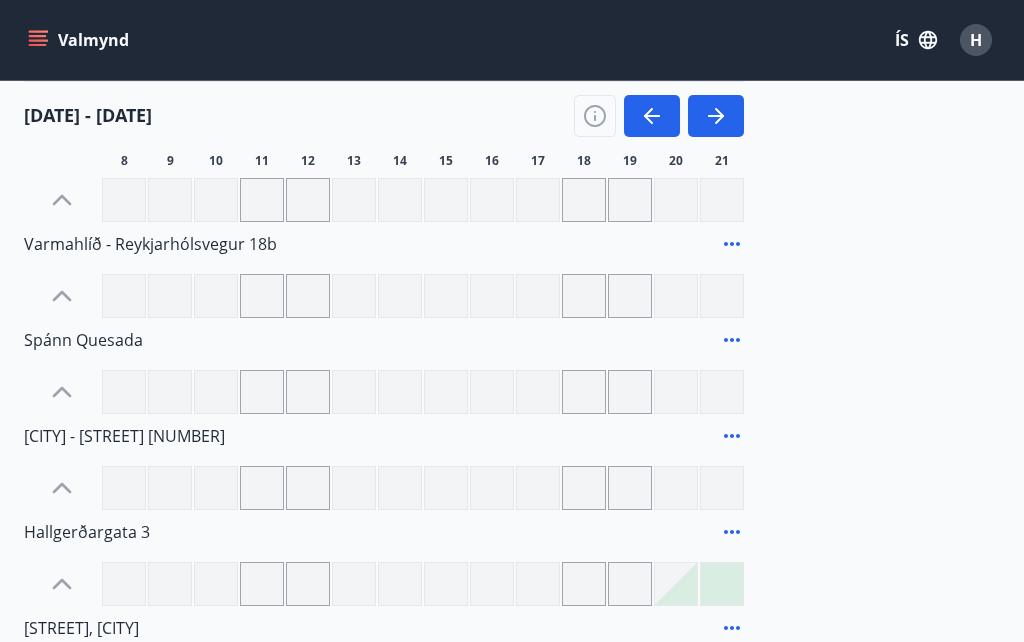 click 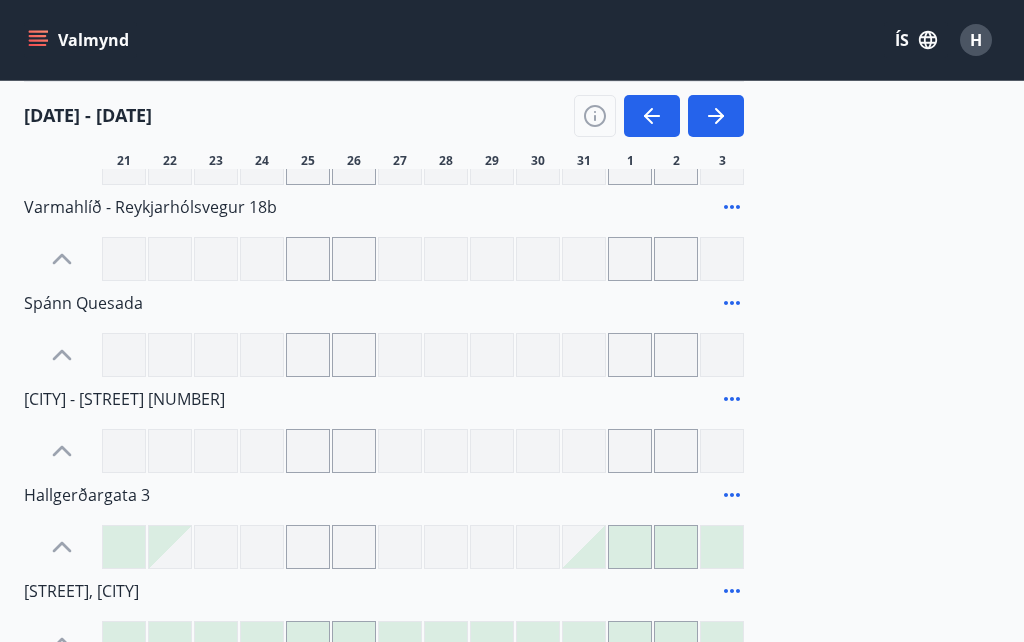 scroll, scrollTop: 858, scrollLeft: 0, axis: vertical 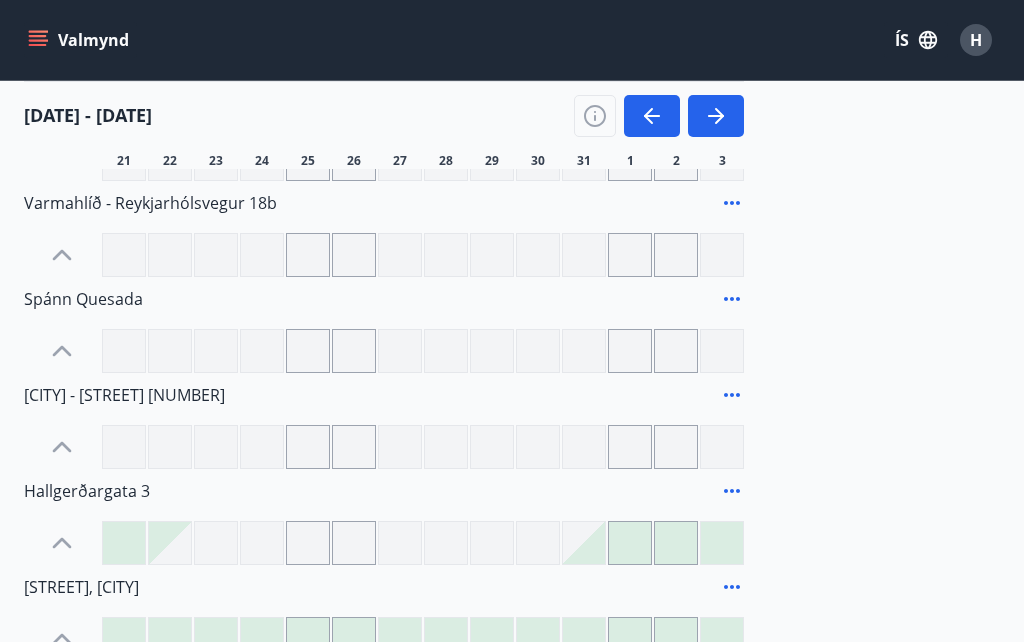 click at bounding box center (676, 543) 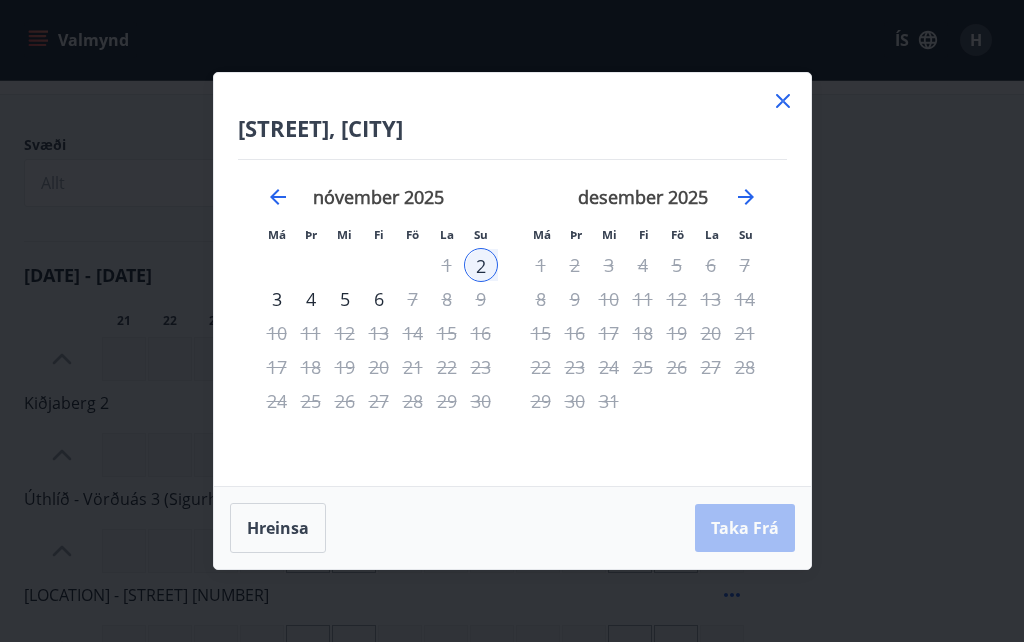 scroll, scrollTop: 0, scrollLeft: 0, axis: both 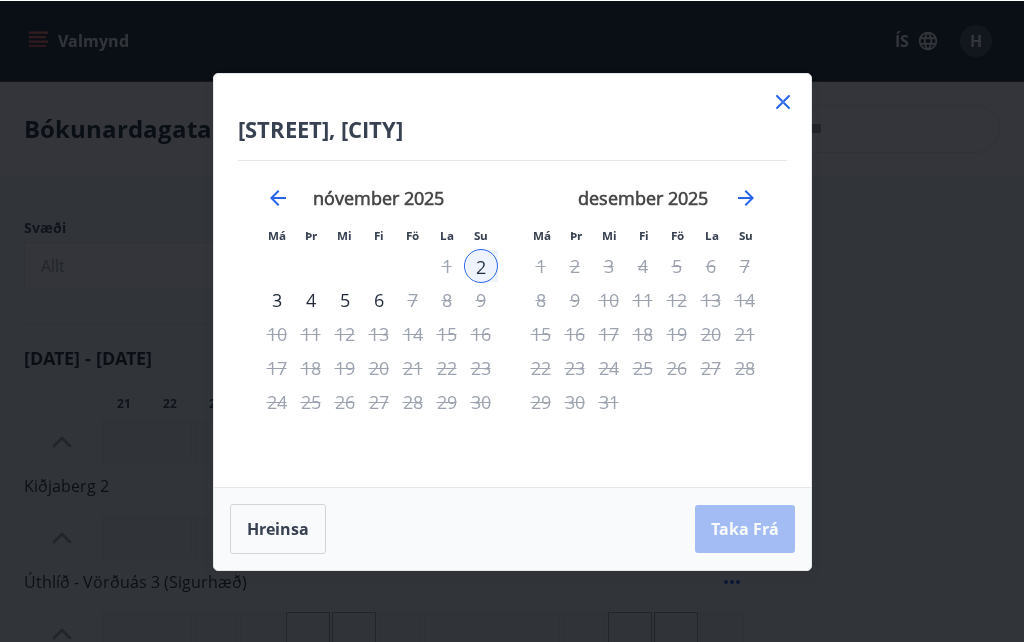click on "Hreinsa" at bounding box center (278, 528) 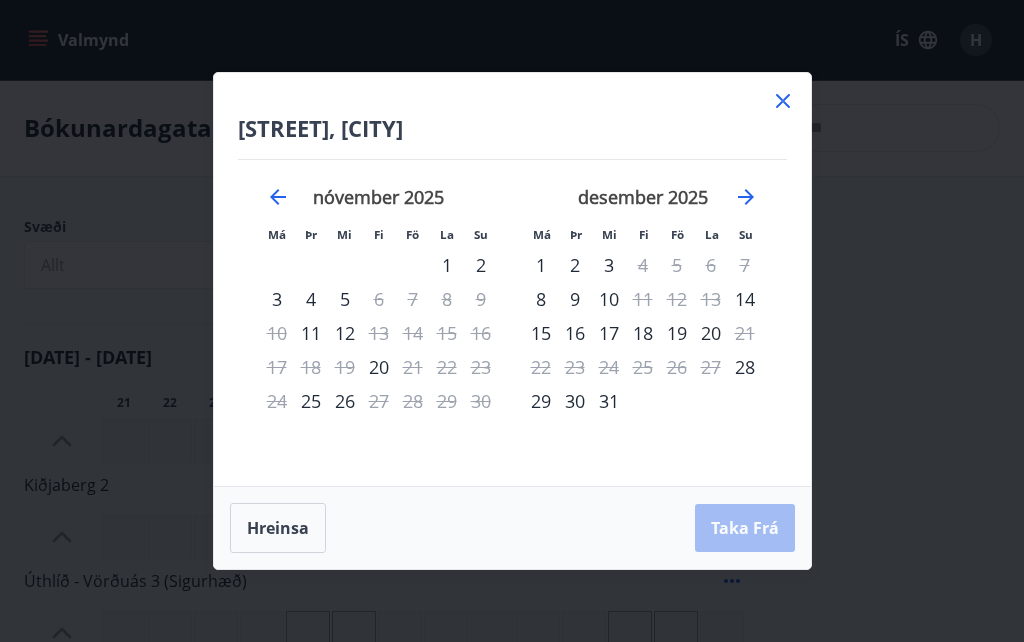 click on "Hreinsa" at bounding box center [278, 528] 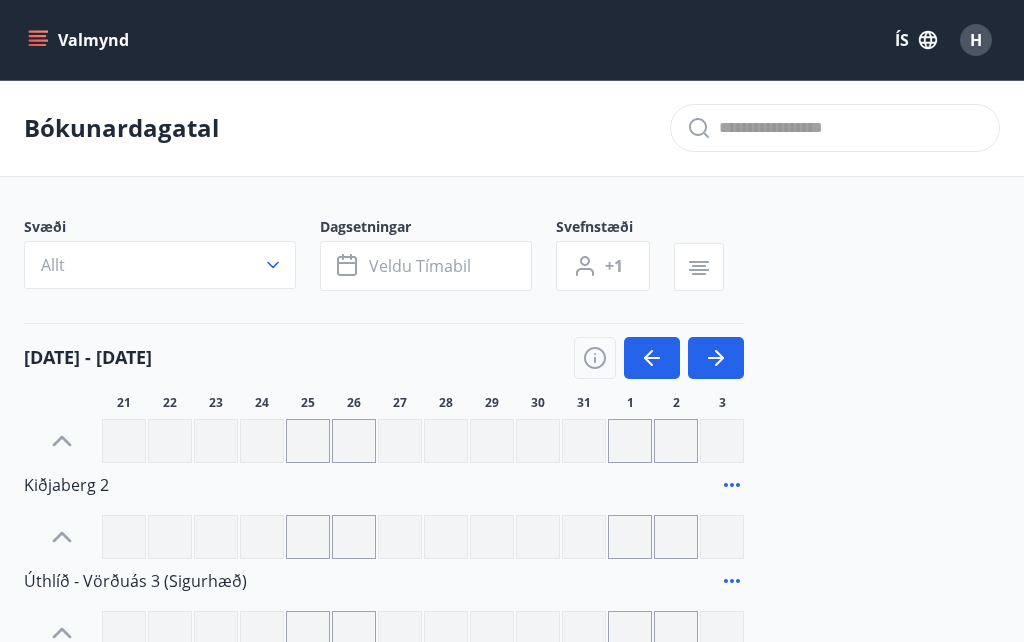 click on "H" at bounding box center (976, 40) 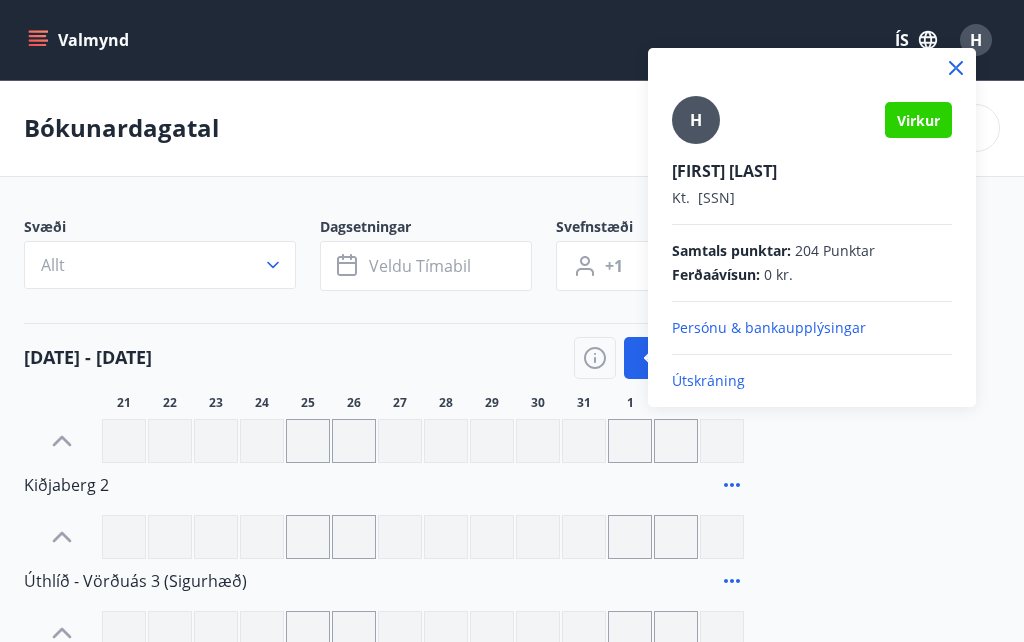 click on "Útskráning" at bounding box center (812, 381) 